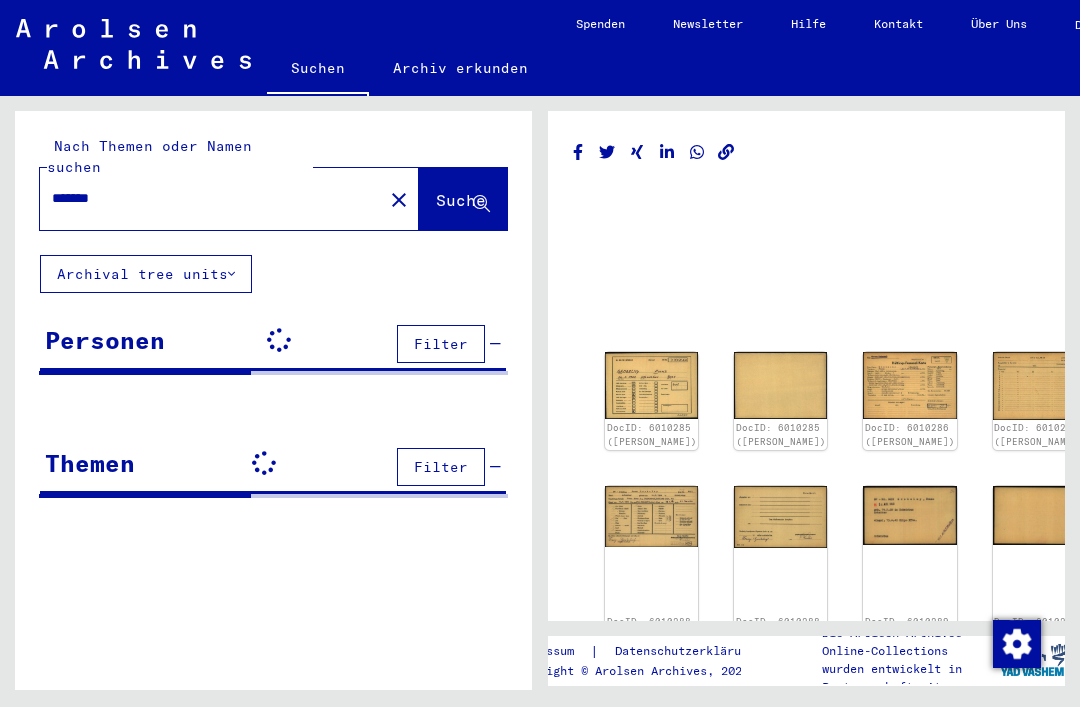 scroll, scrollTop: 0, scrollLeft: 0, axis: both 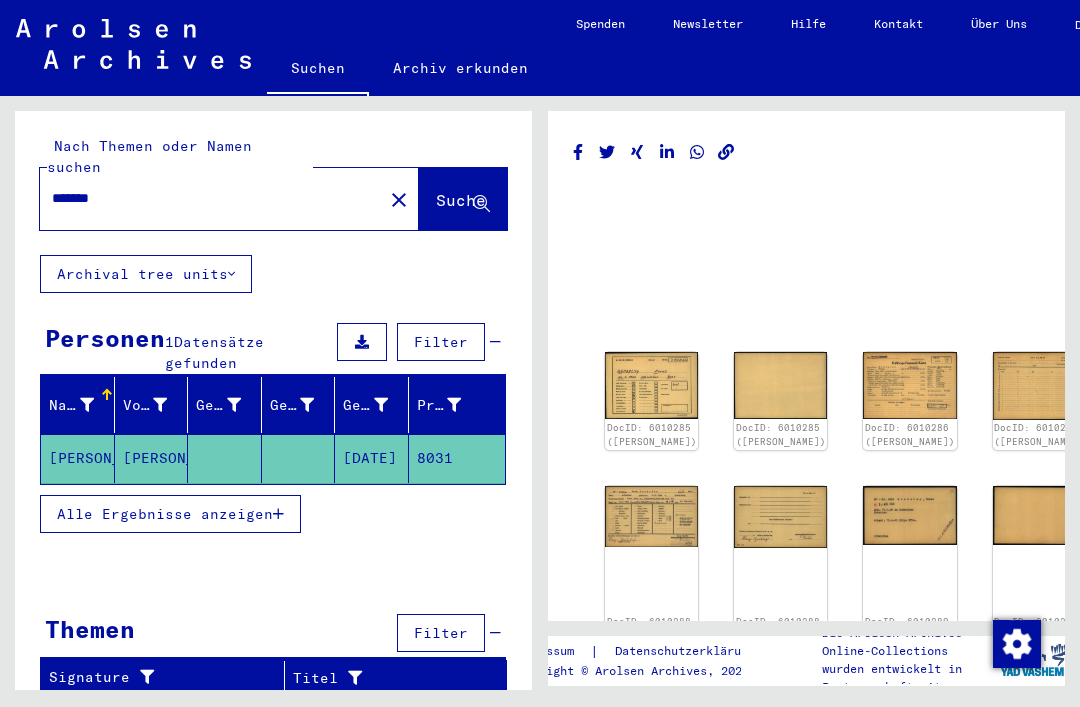click 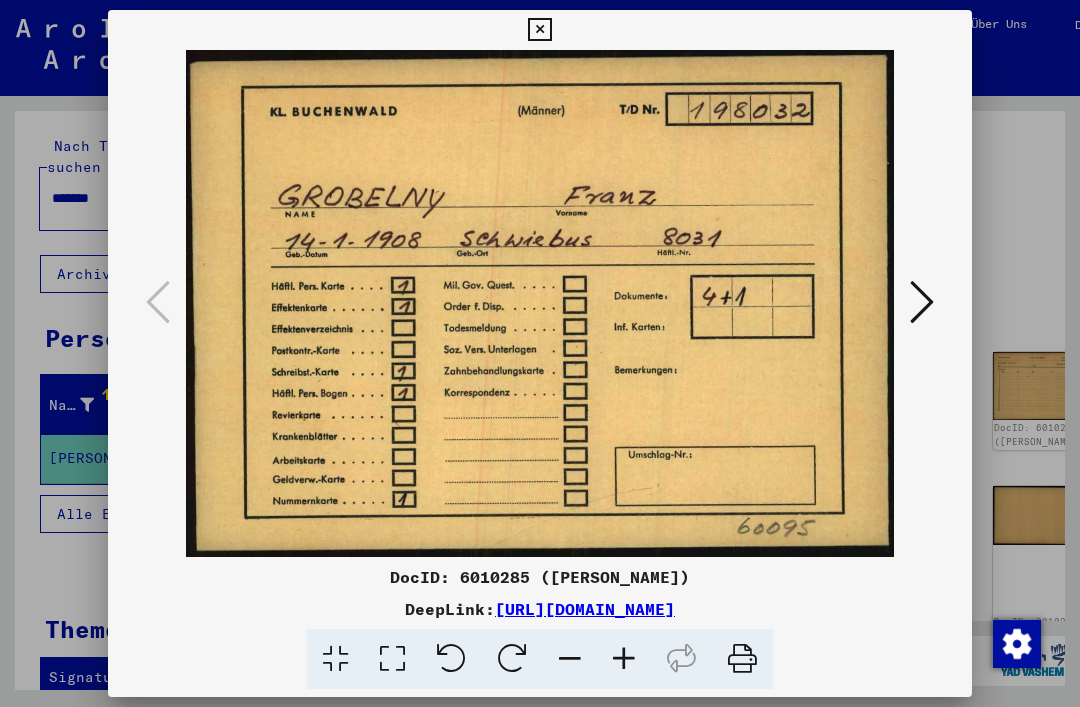 click at bounding box center [922, 303] 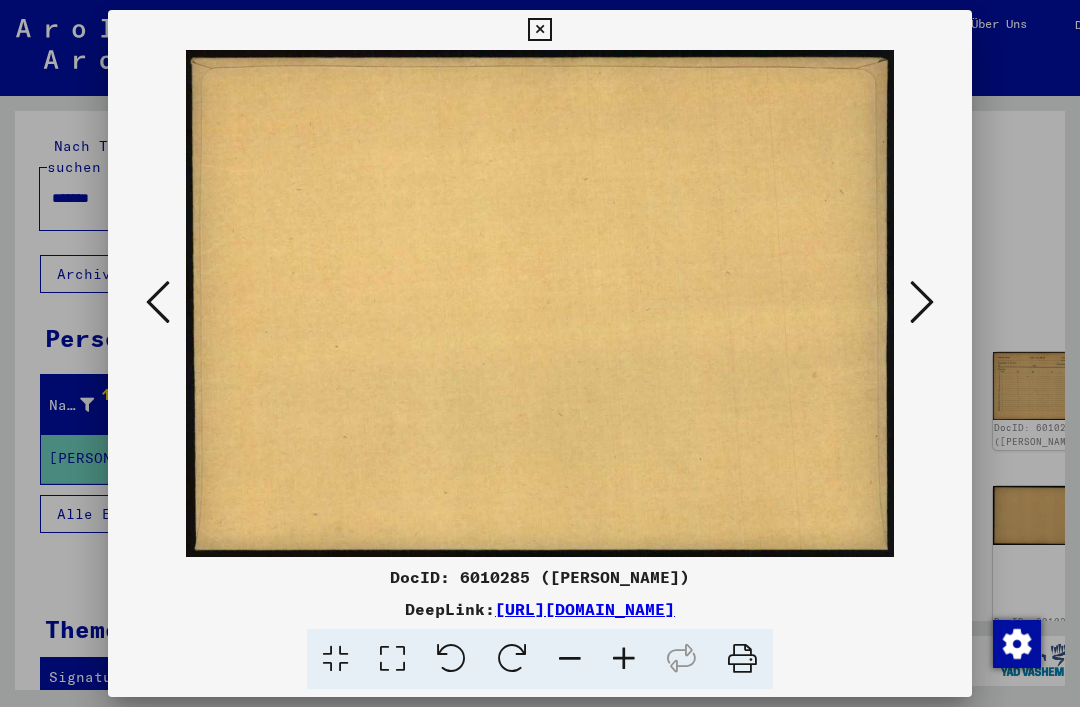 click at bounding box center [922, 303] 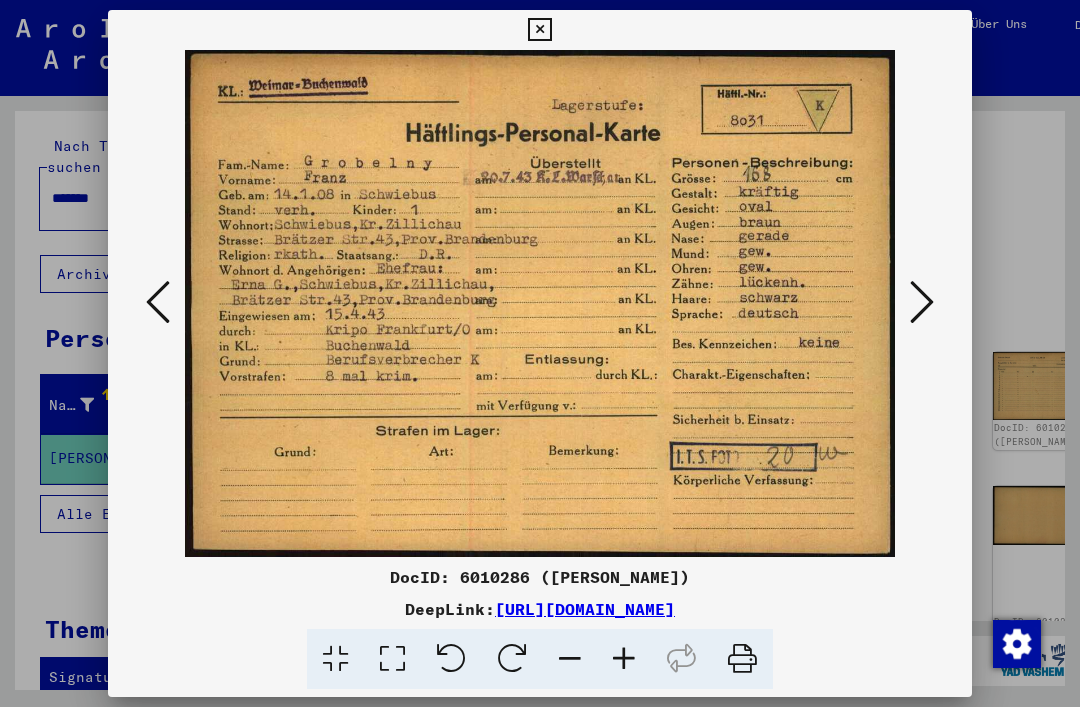 click at bounding box center (922, 302) 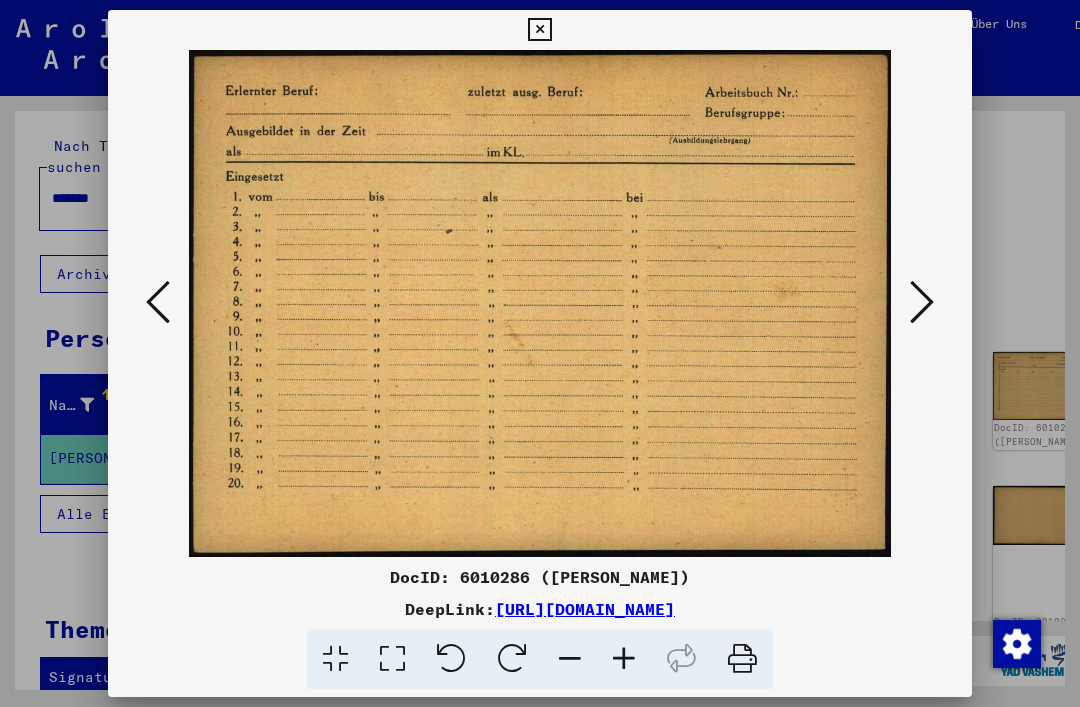 click at bounding box center (922, 302) 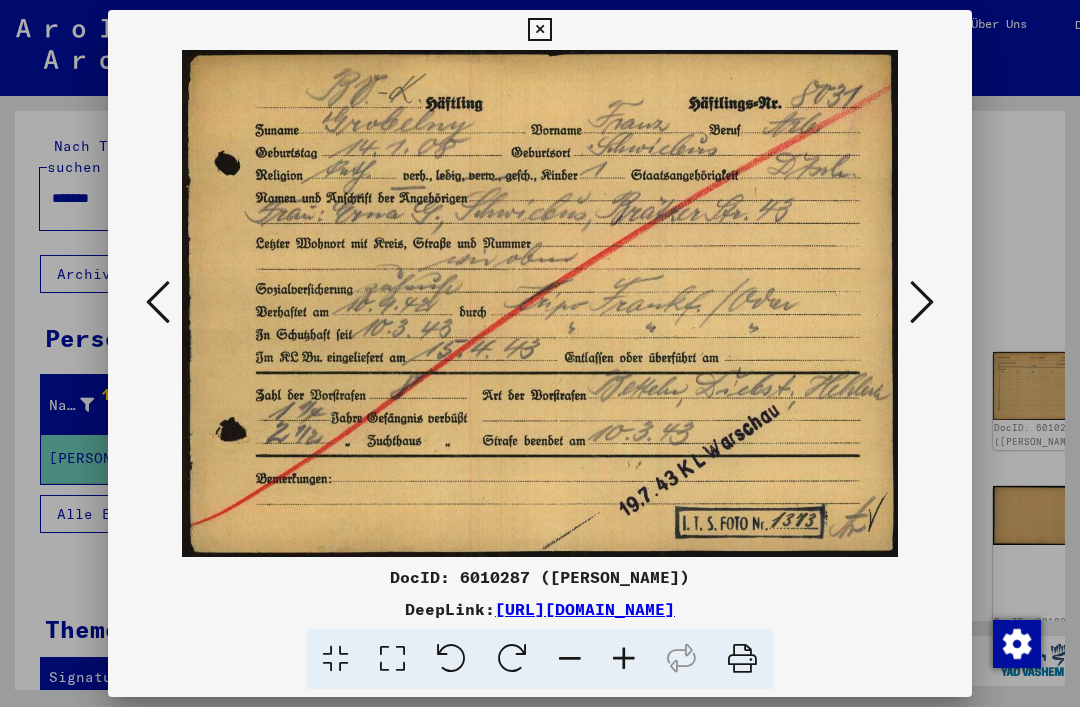 click at bounding box center [922, 302] 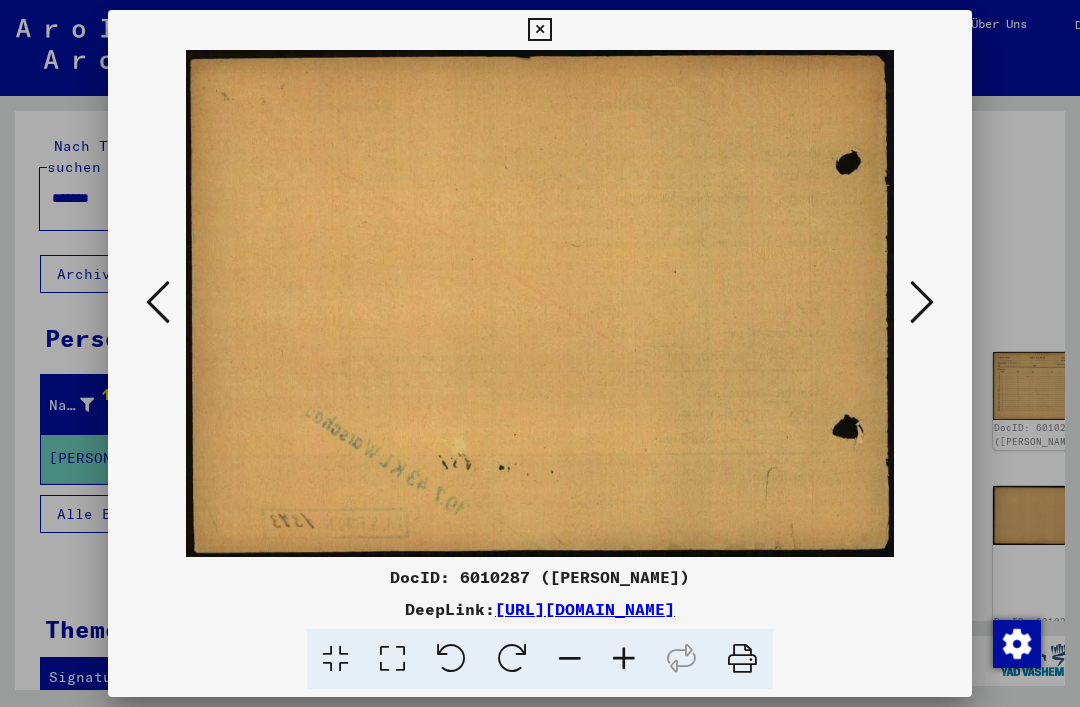 click at bounding box center (922, 302) 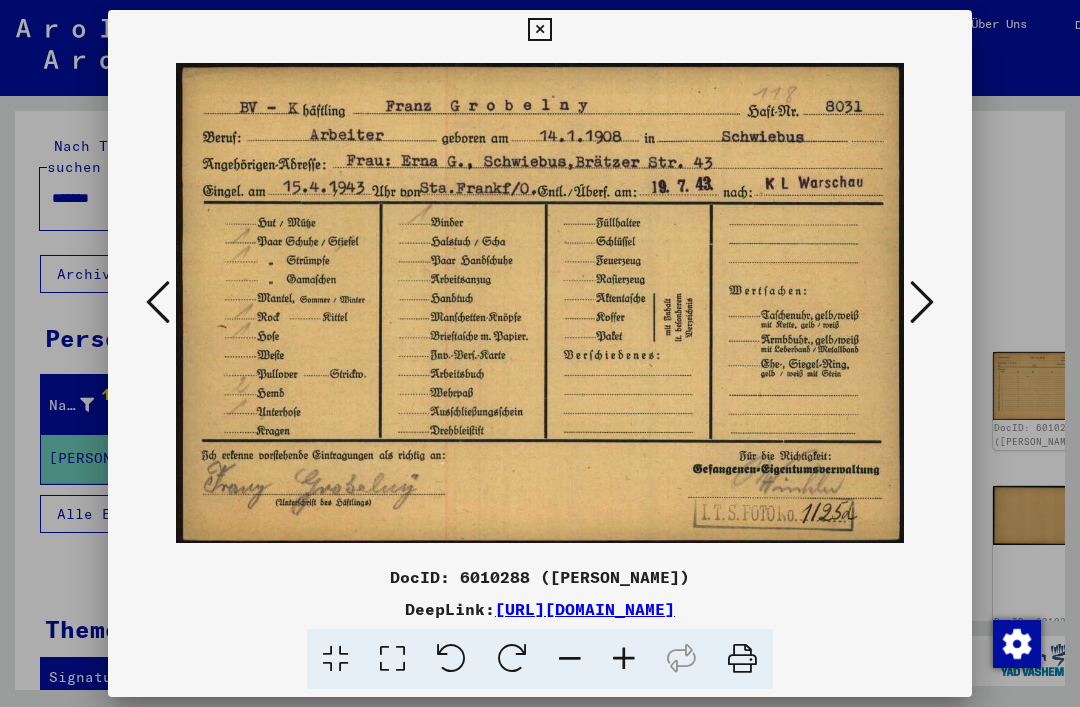 click at bounding box center [922, 302] 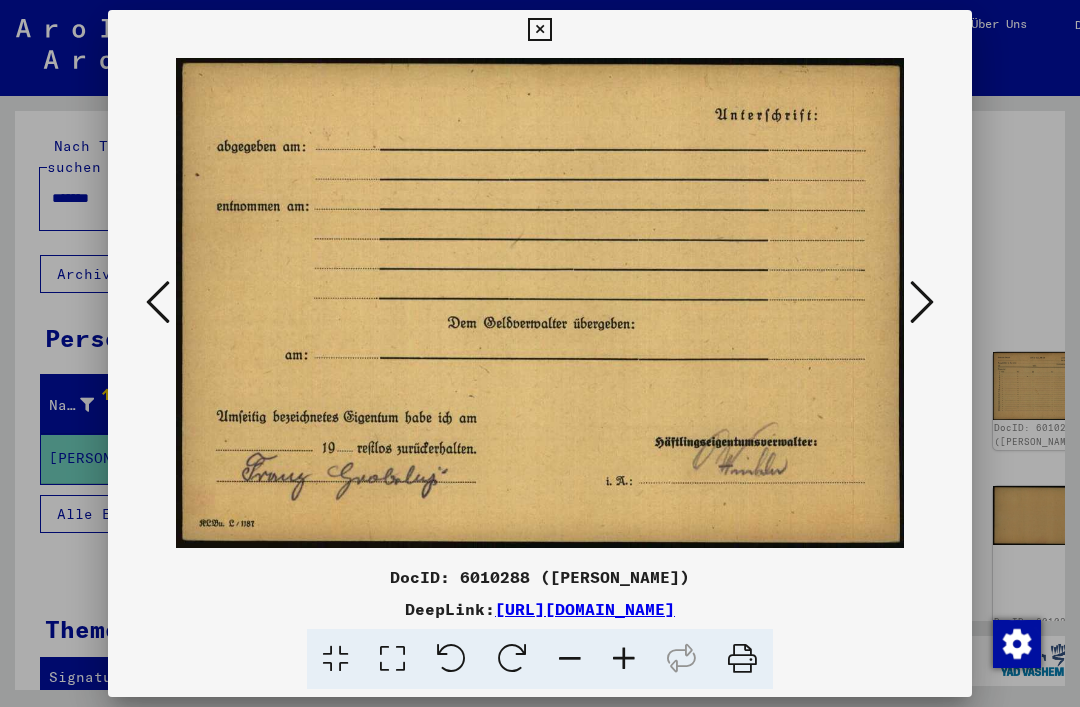 click at bounding box center [922, 303] 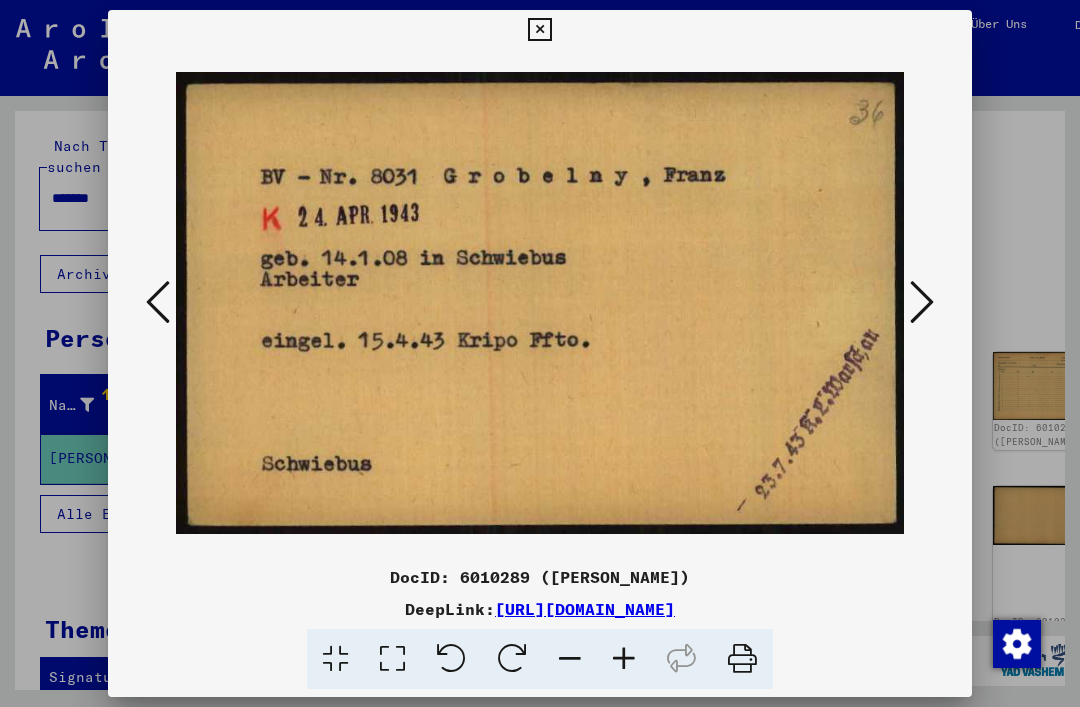 click at bounding box center (922, 303) 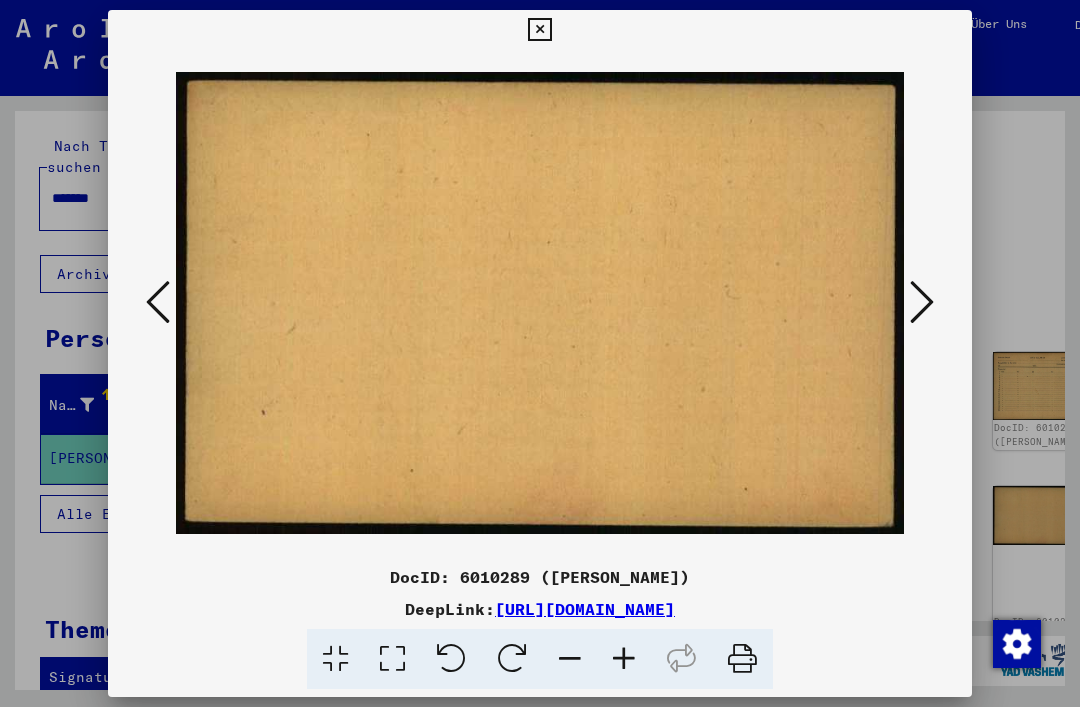 click at bounding box center [922, 303] 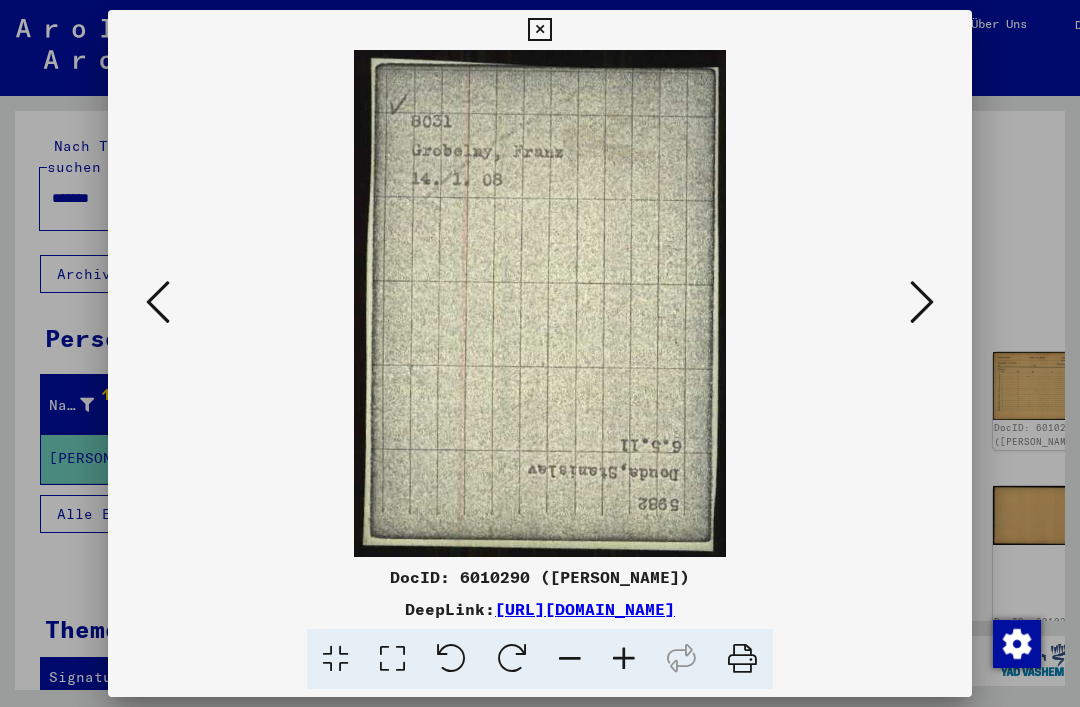 click at bounding box center [922, 302] 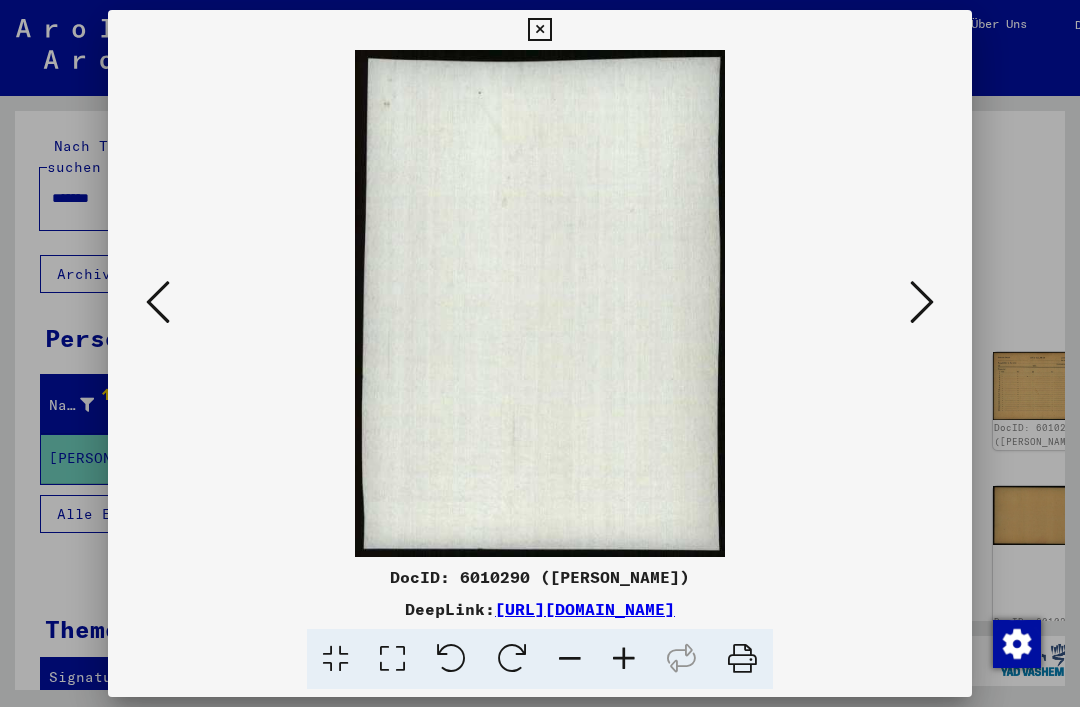 click at bounding box center (922, 303) 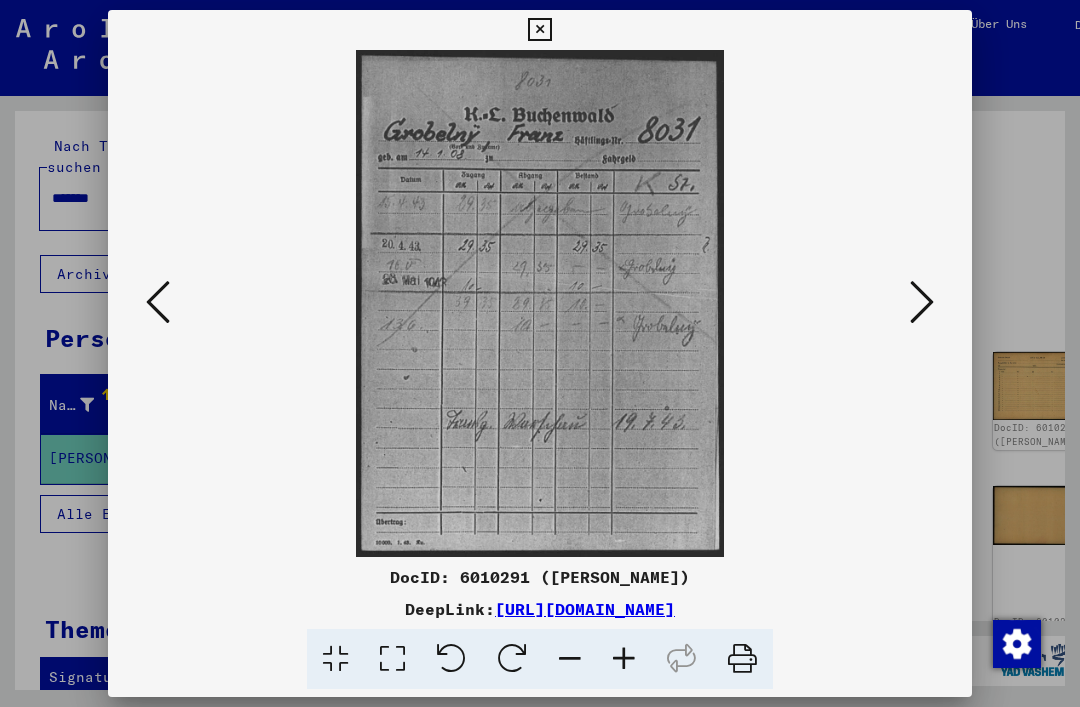 click at bounding box center [922, 302] 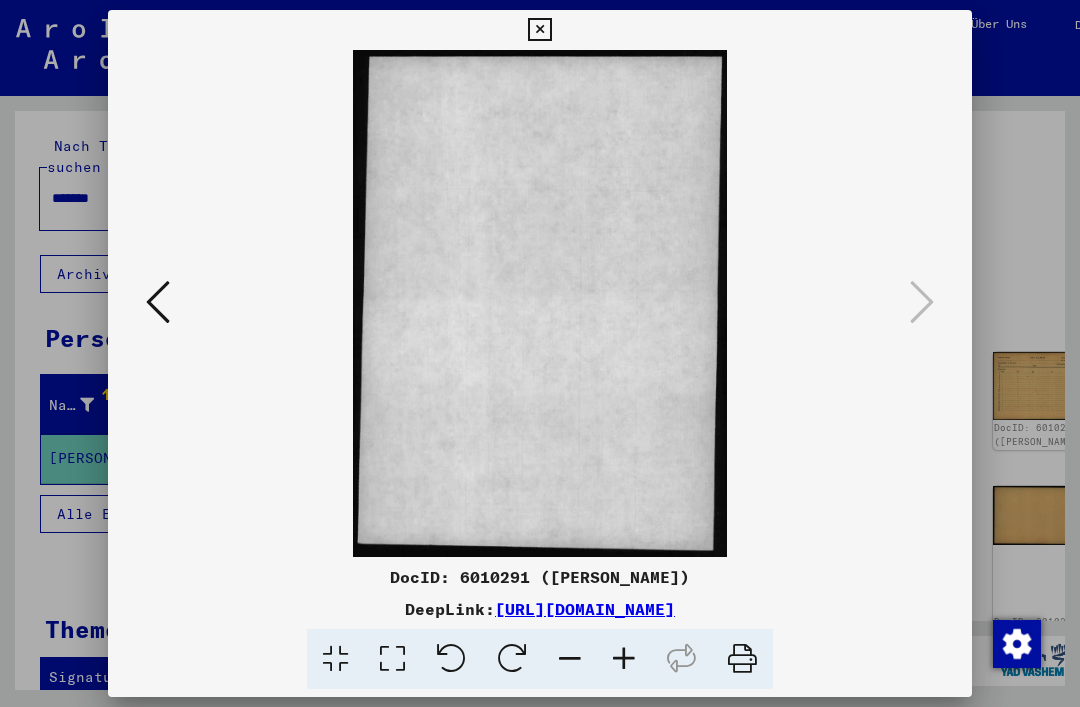 click at bounding box center [539, 30] 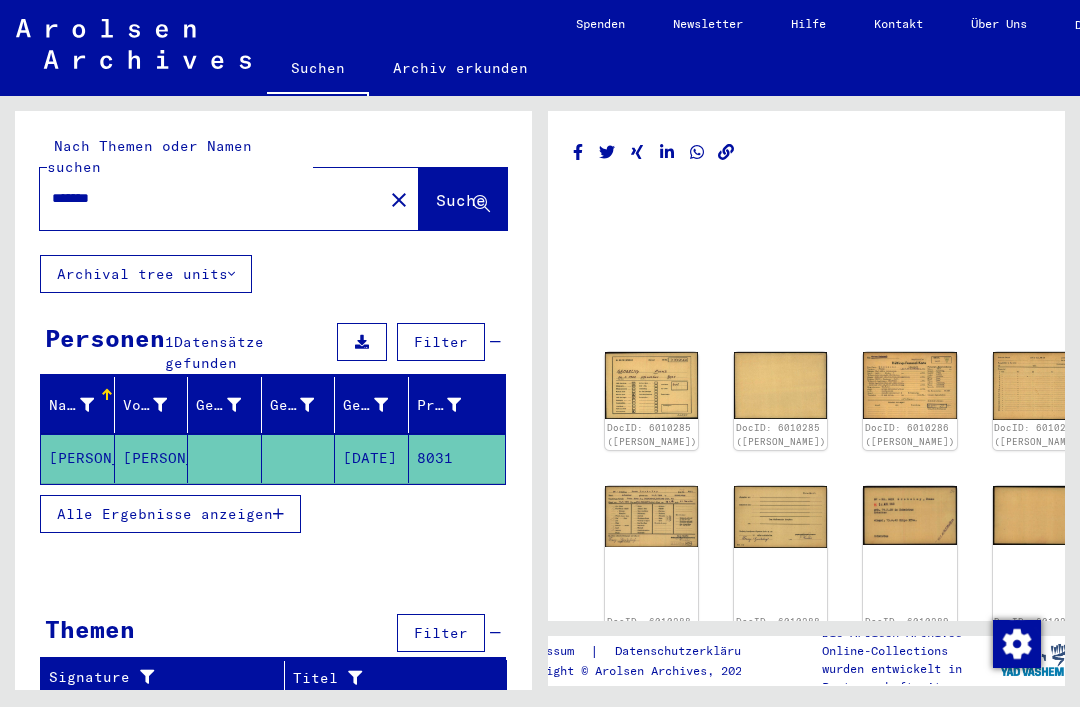 click at bounding box center [278, 514] 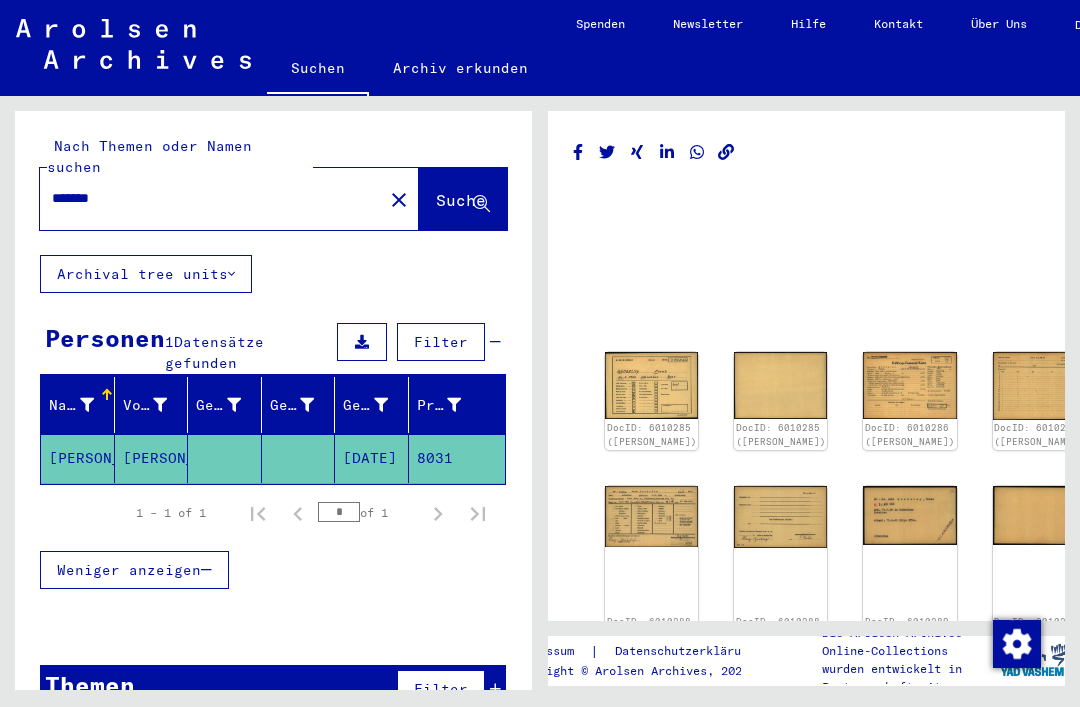 type on "**********" 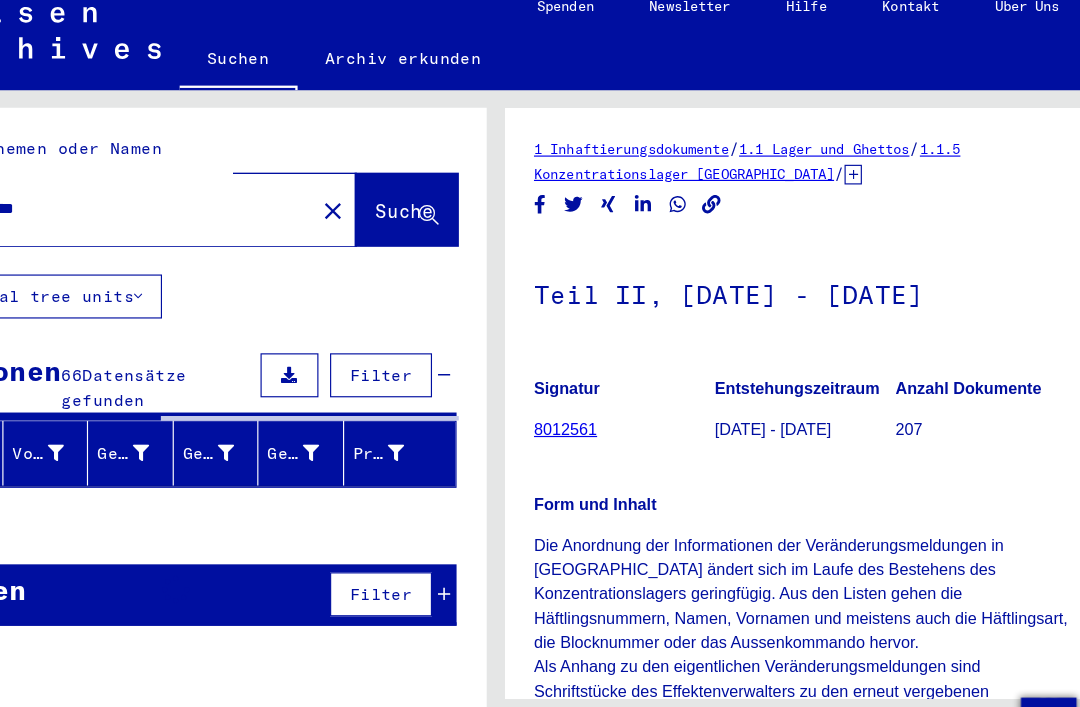 scroll, scrollTop: 0, scrollLeft: 0, axis: both 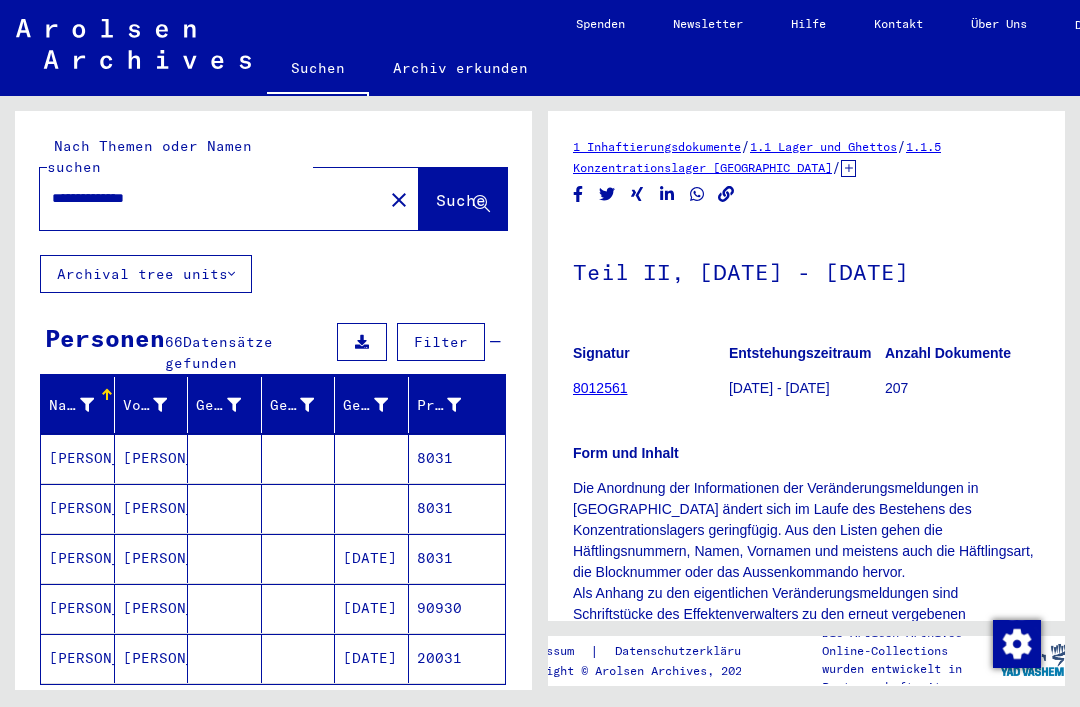click on "90930" at bounding box center [457, 658] 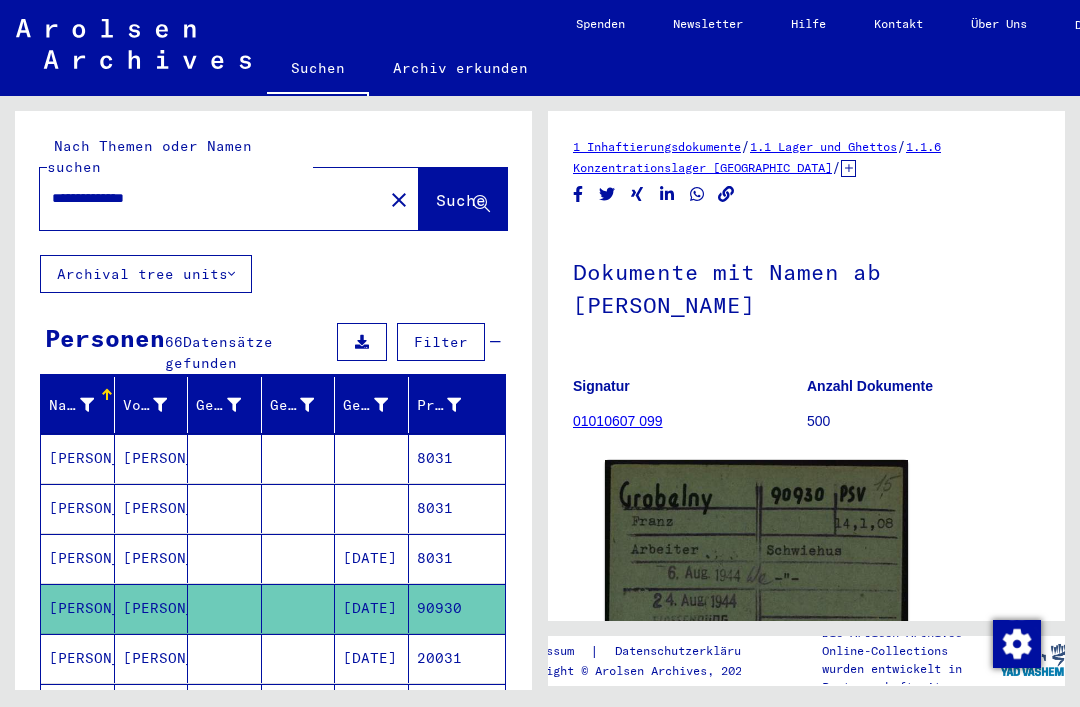 scroll, scrollTop: 0, scrollLeft: 0, axis: both 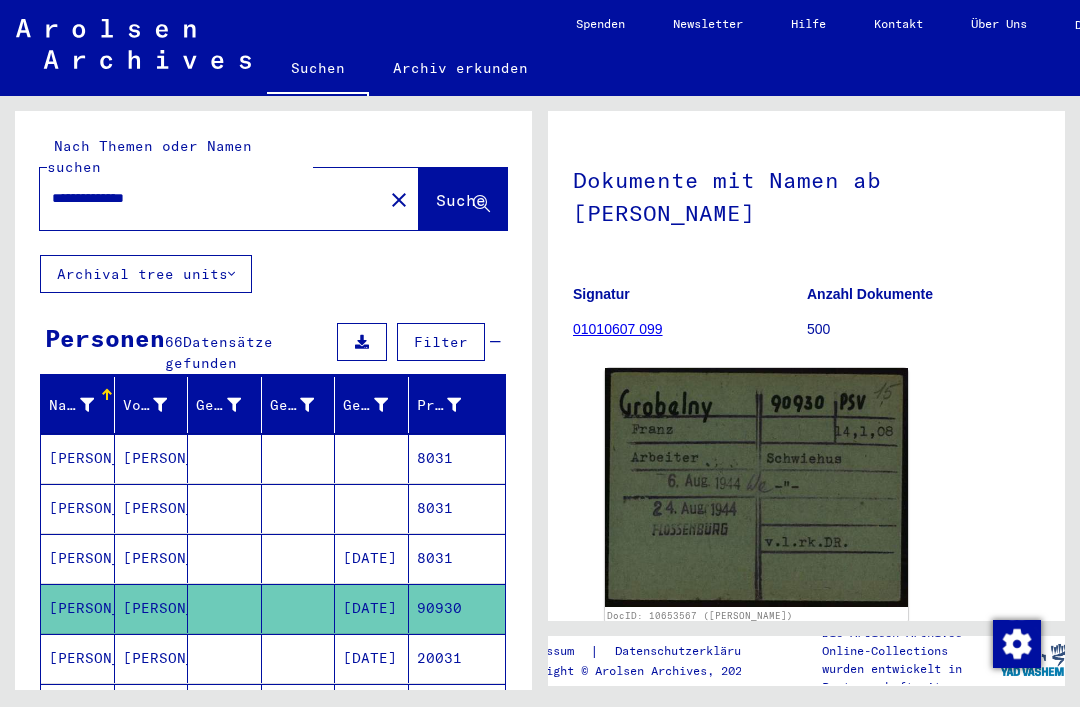 click on "8031" at bounding box center [457, 608] 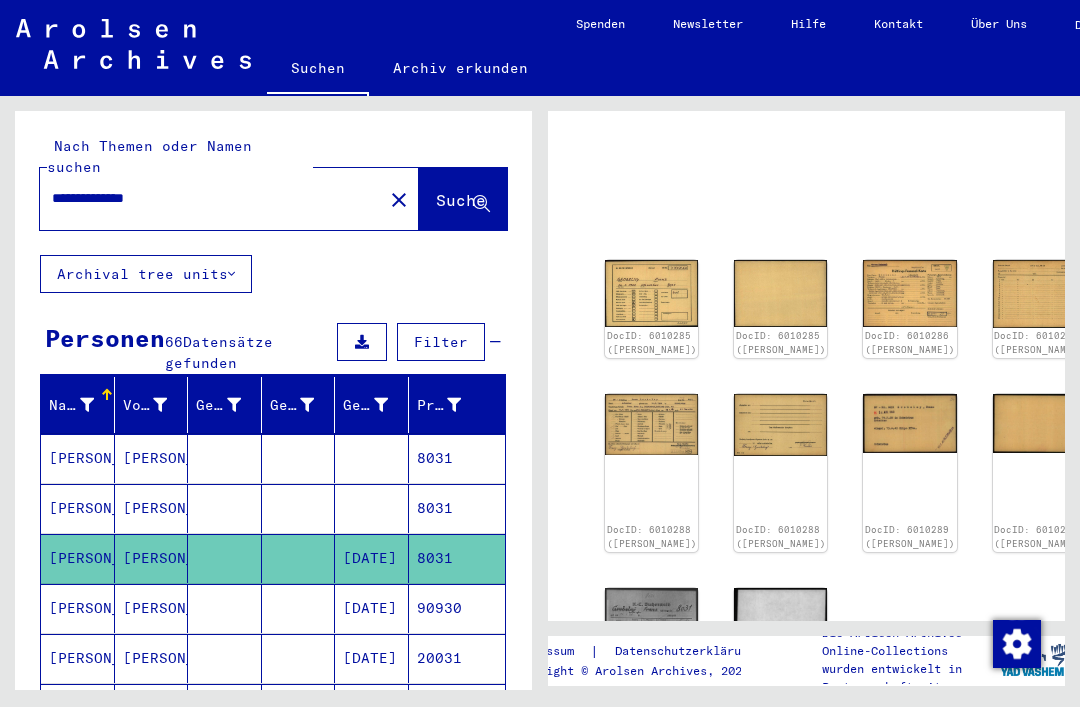 click on "90930" at bounding box center [457, 658] 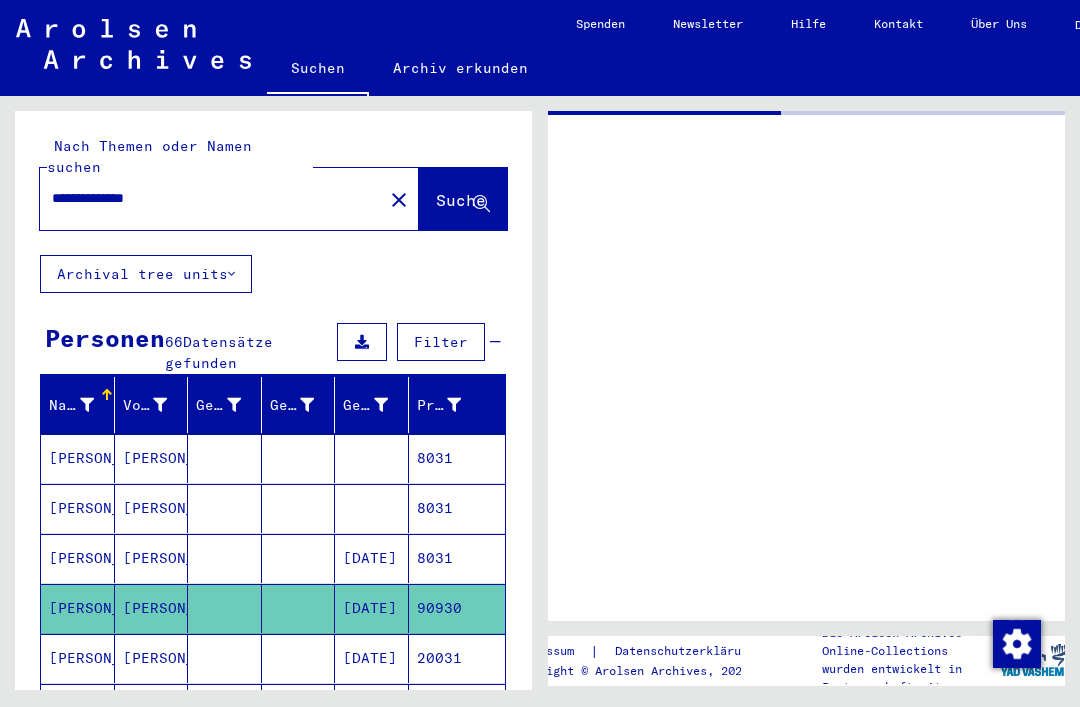 scroll, scrollTop: 0, scrollLeft: 0, axis: both 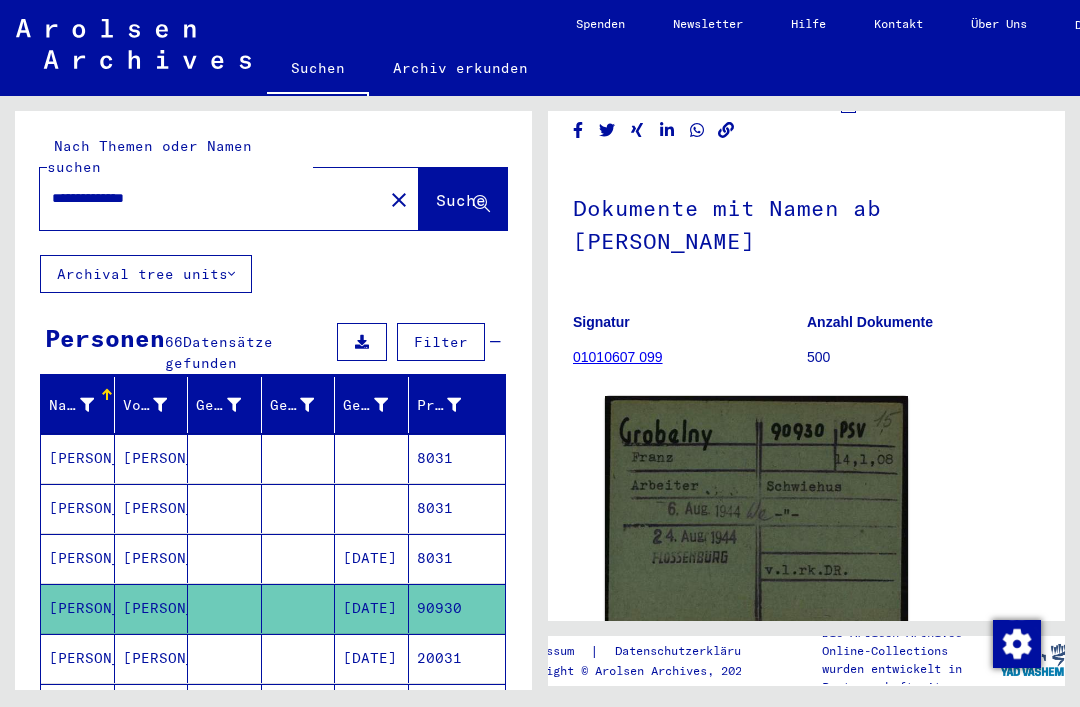 click on "20031" at bounding box center (457, 708) 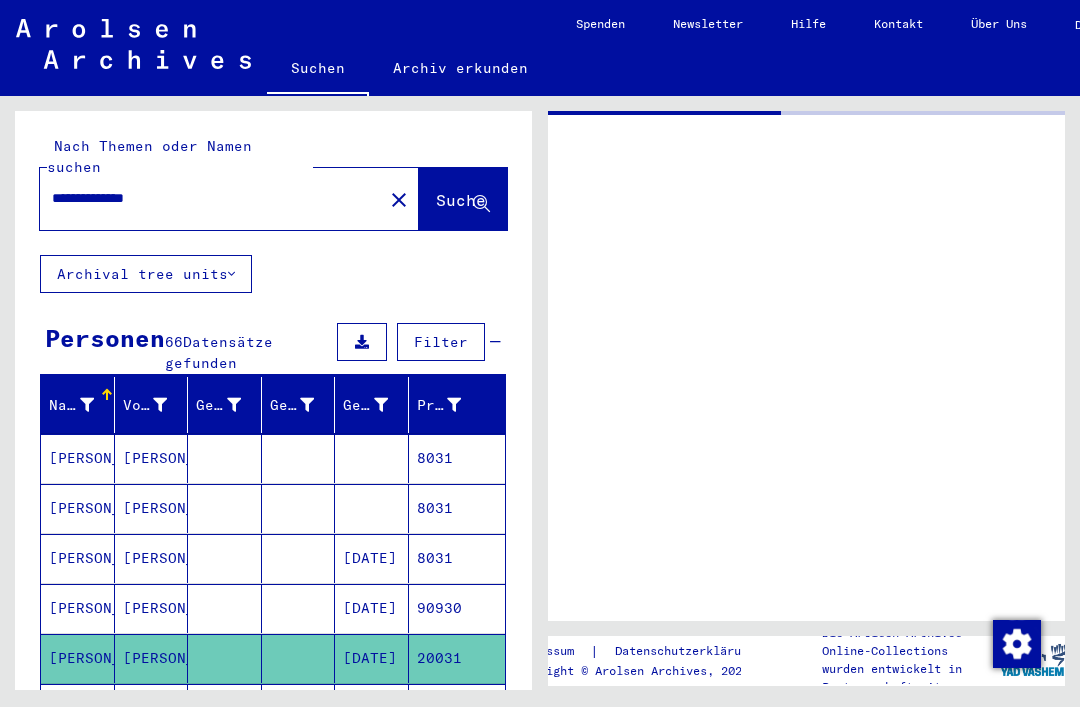scroll, scrollTop: 0, scrollLeft: 0, axis: both 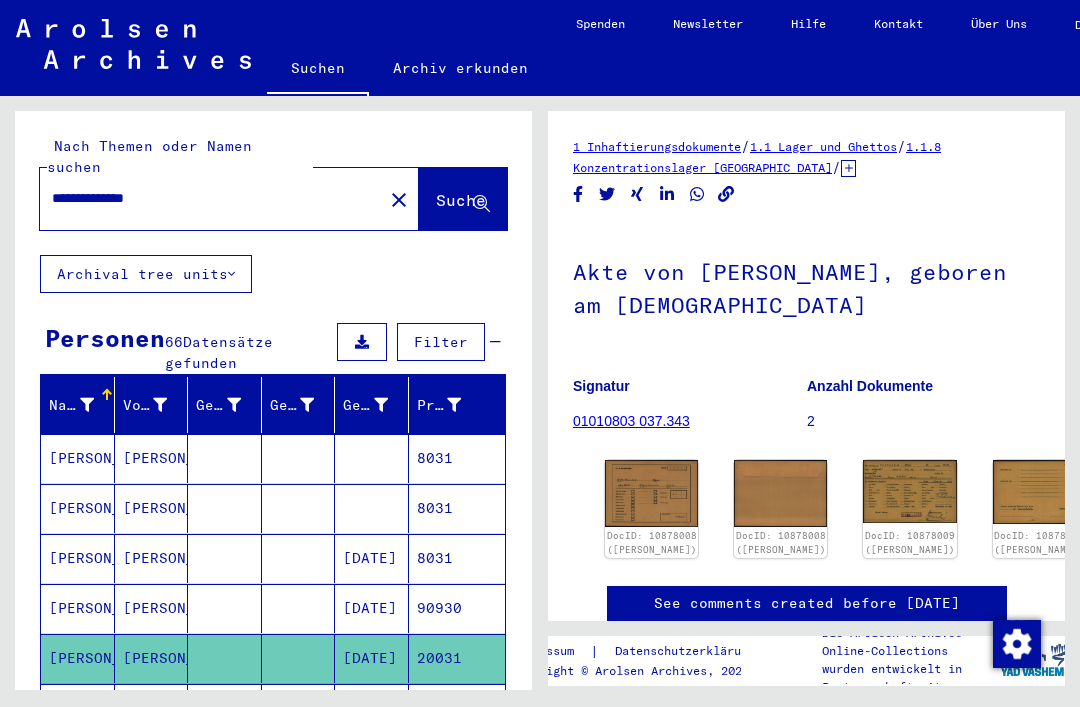 click 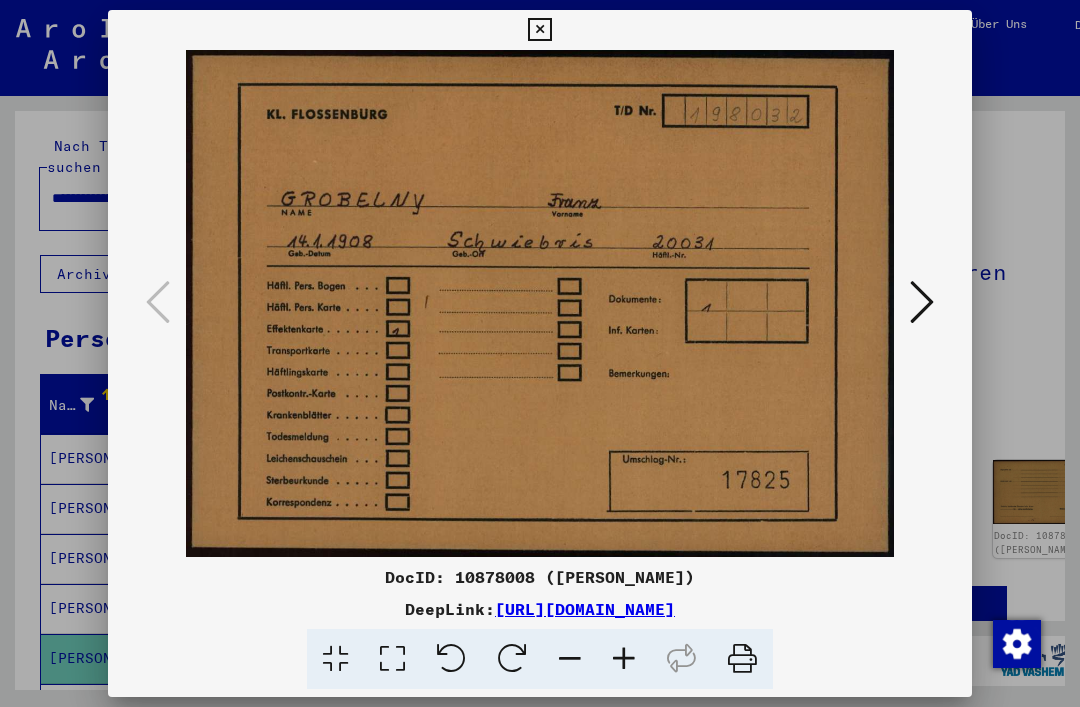 click at bounding box center (922, 302) 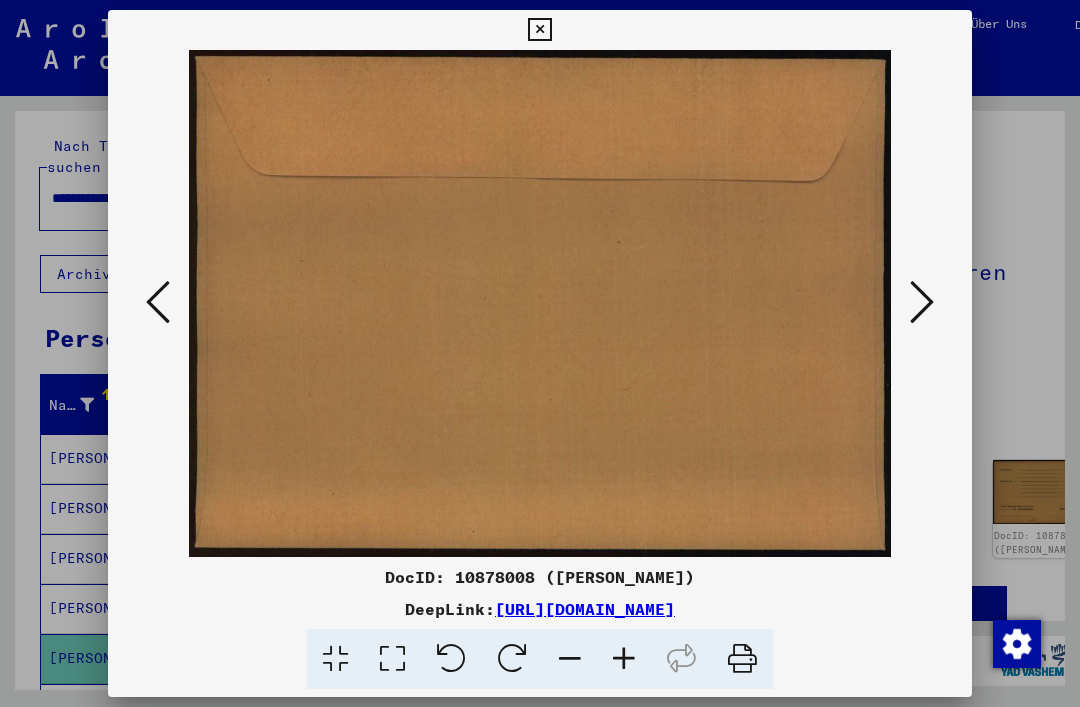 click at bounding box center [922, 303] 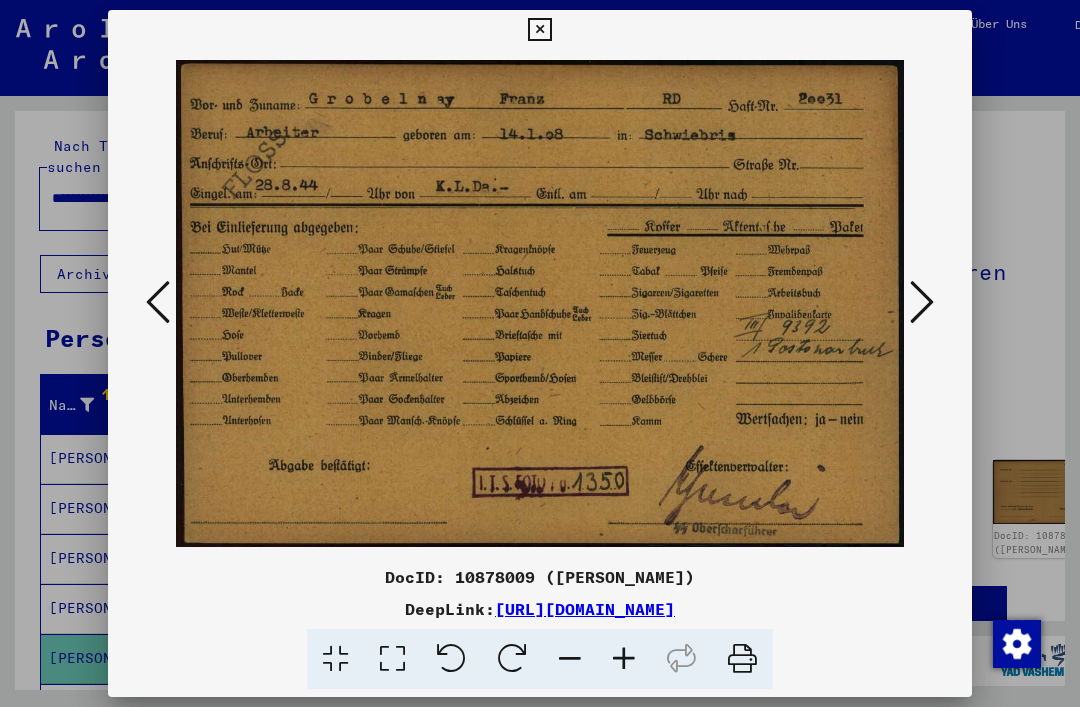 click at bounding box center (922, 303) 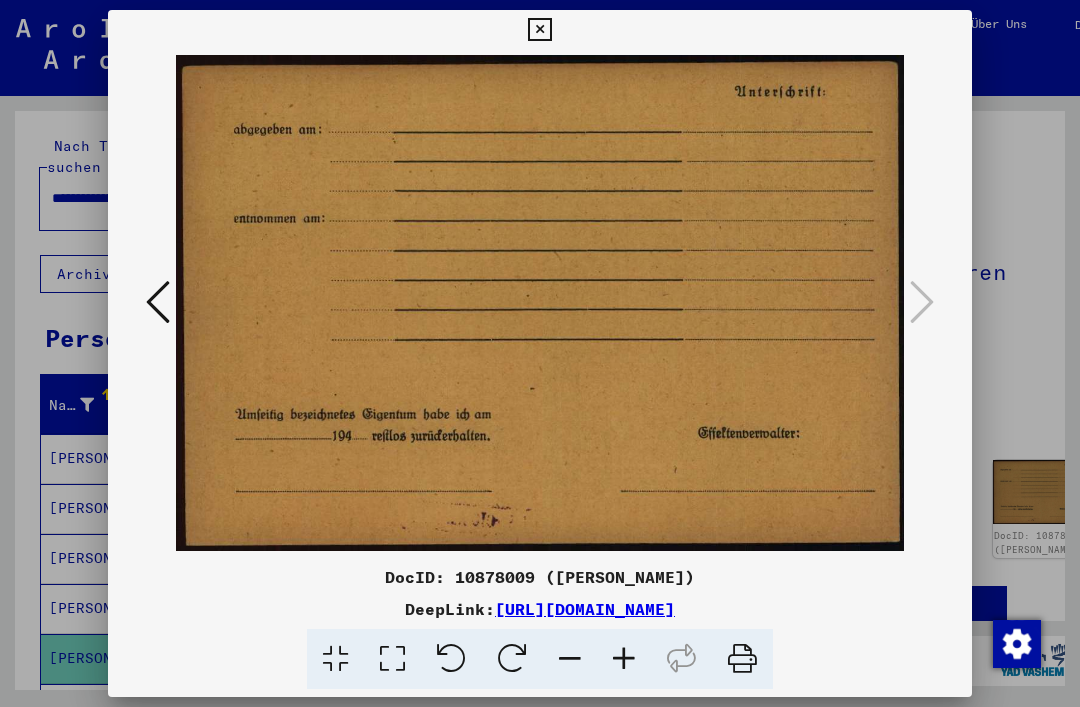 click at bounding box center (539, 30) 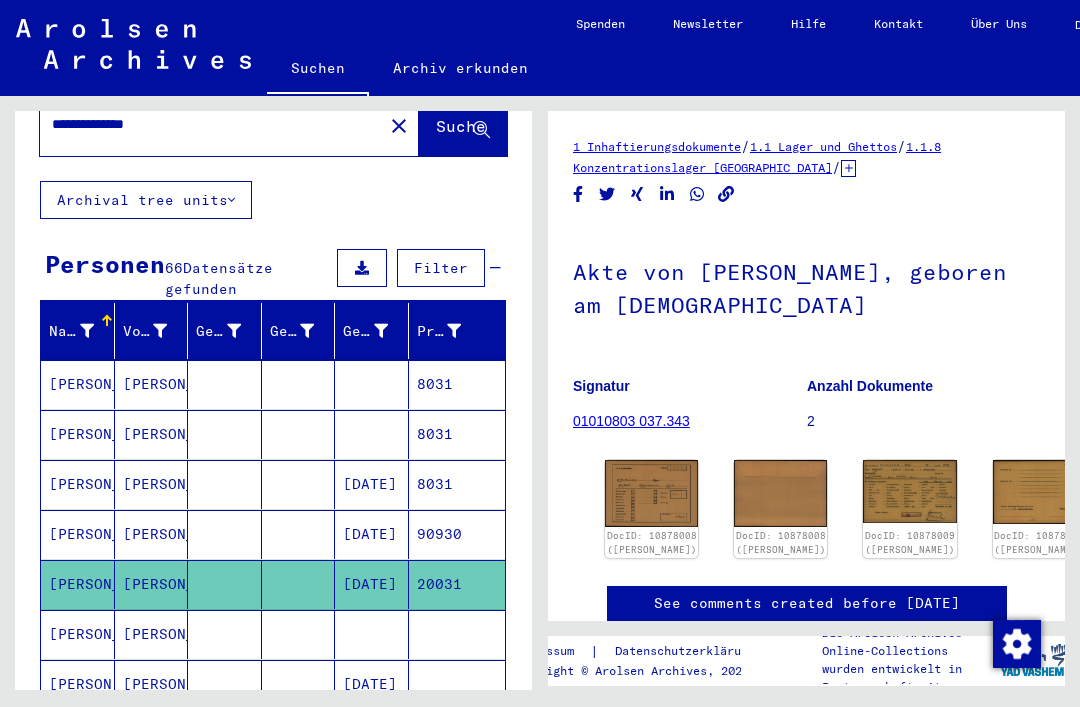 scroll, scrollTop: 76, scrollLeft: 0, axis: vertical 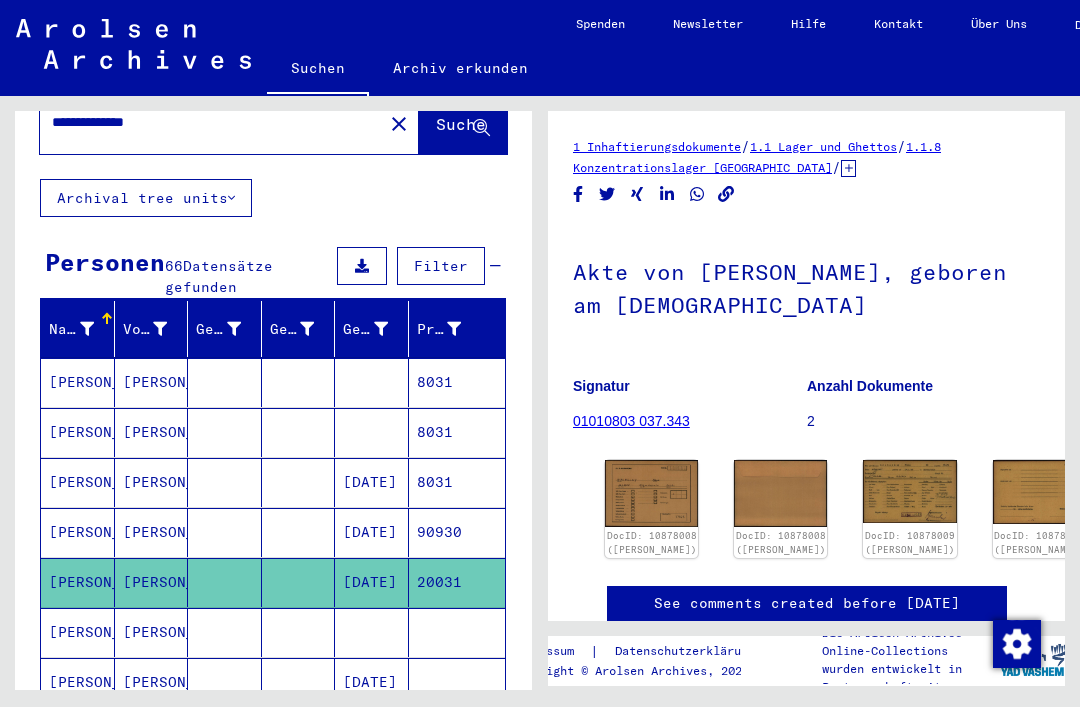 click on "90930" at bounding box center (457, 582) 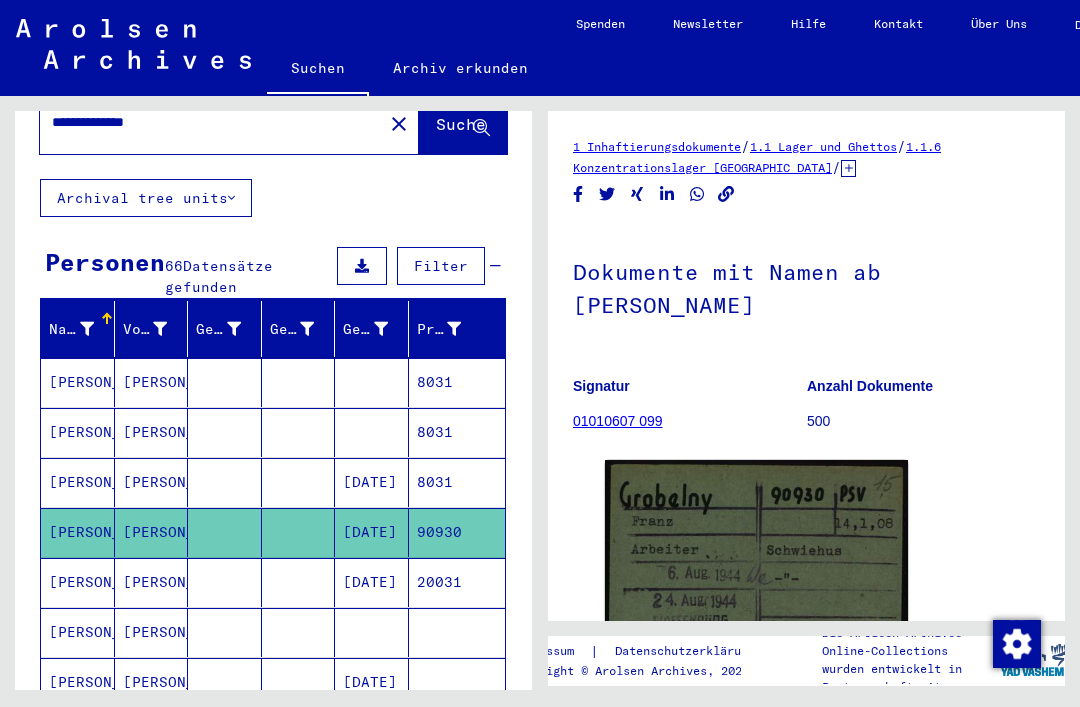 scroll, scrollTop: 0, scrollLeft: 0, axis: both 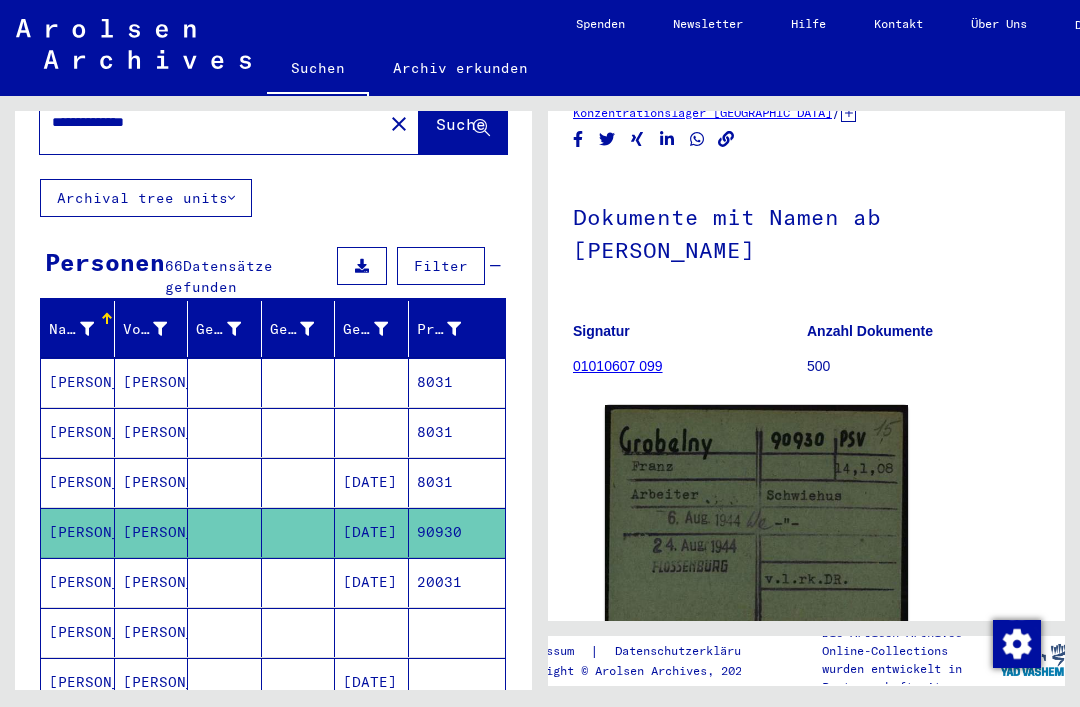 click on "01010607 099" 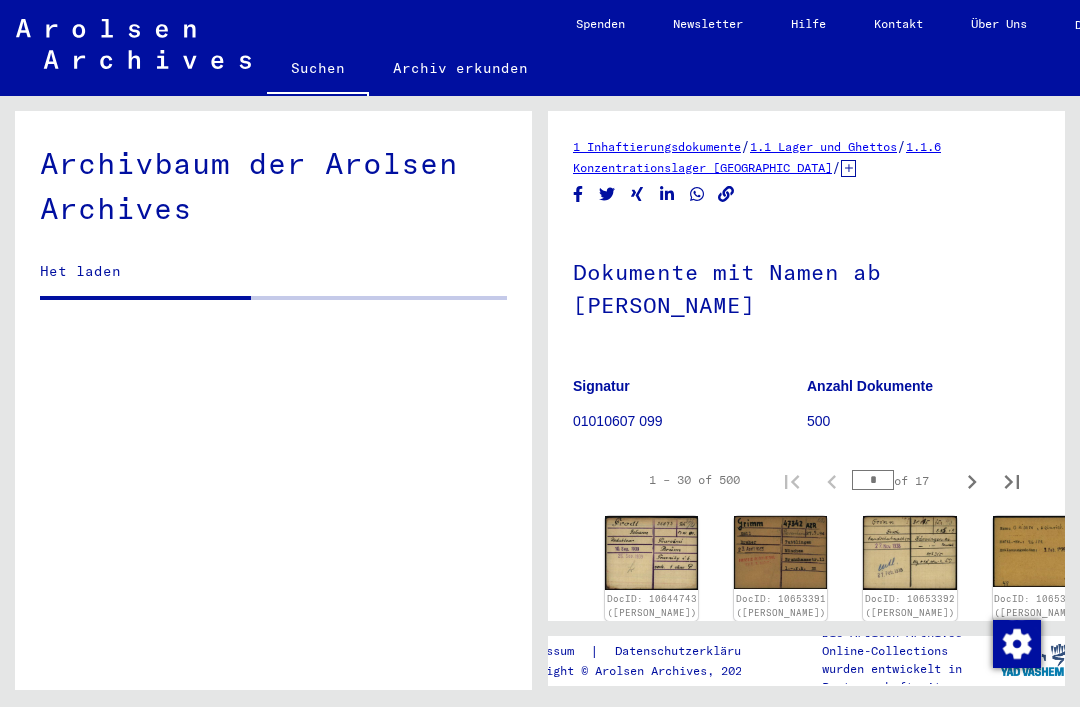 scroll, scrollTop: 9432, scrollLeft: 0, axis: vertical 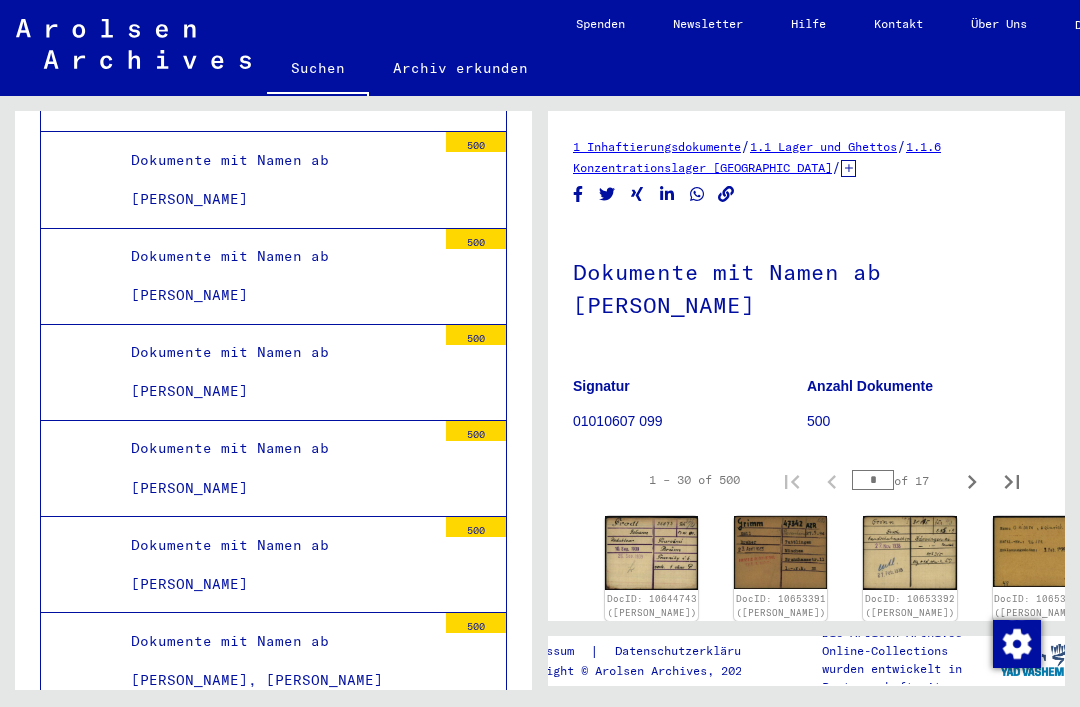 click 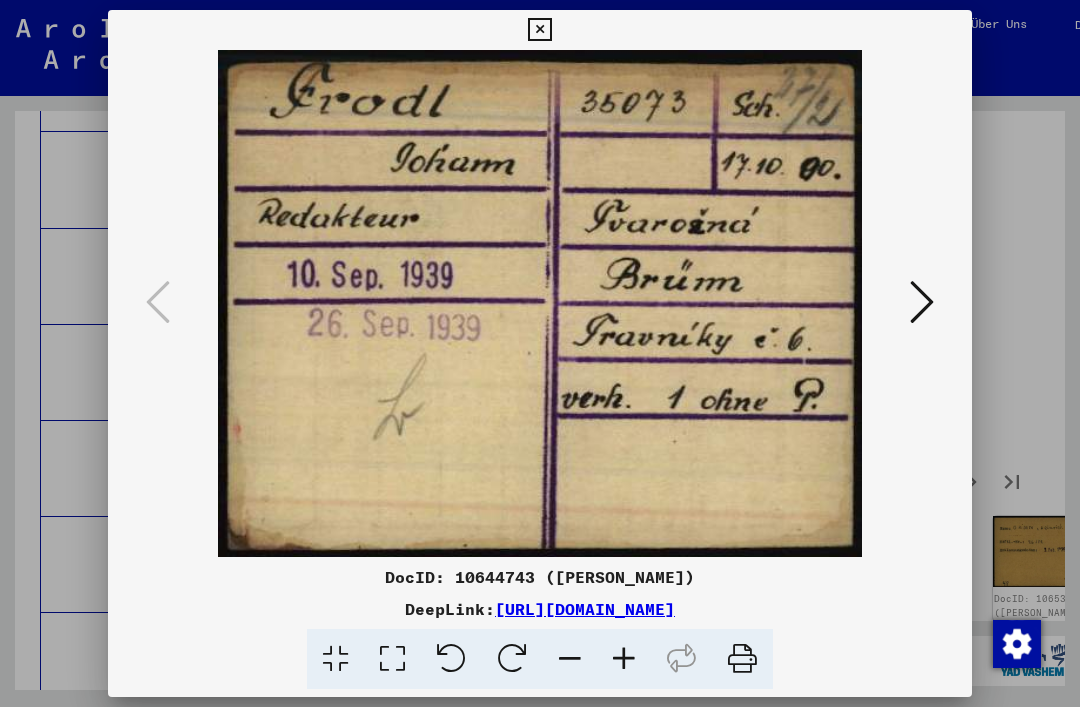 click at bounding box center (539, 30) 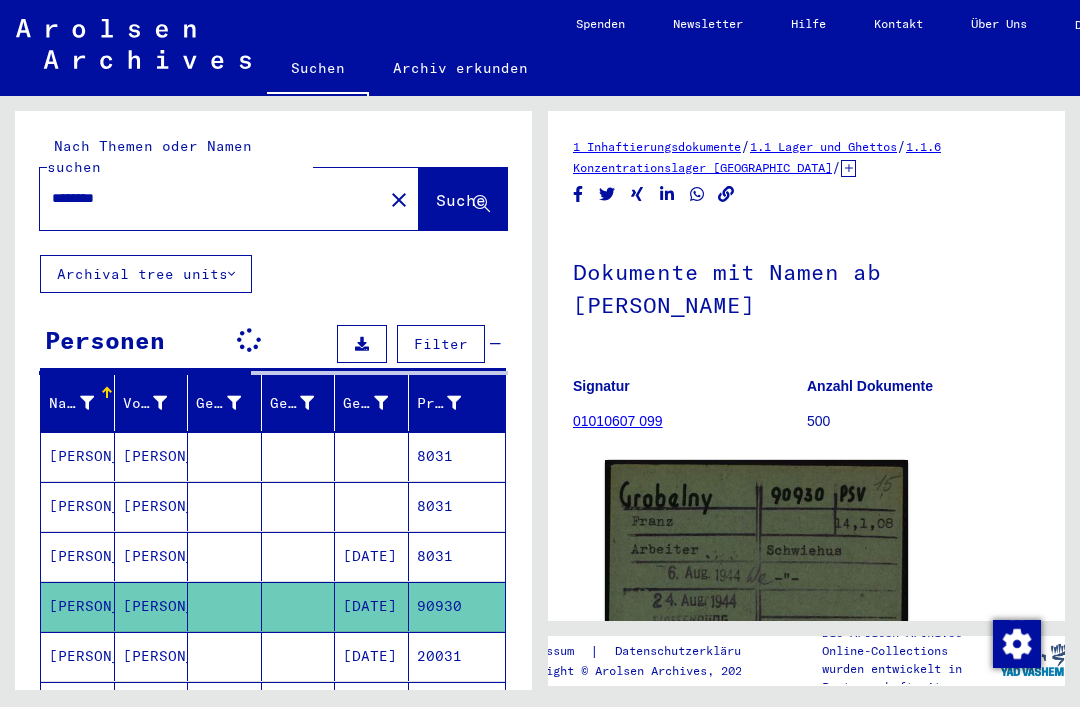 scroll, scrollTop: 0, scrollLeft: 0, axis: both 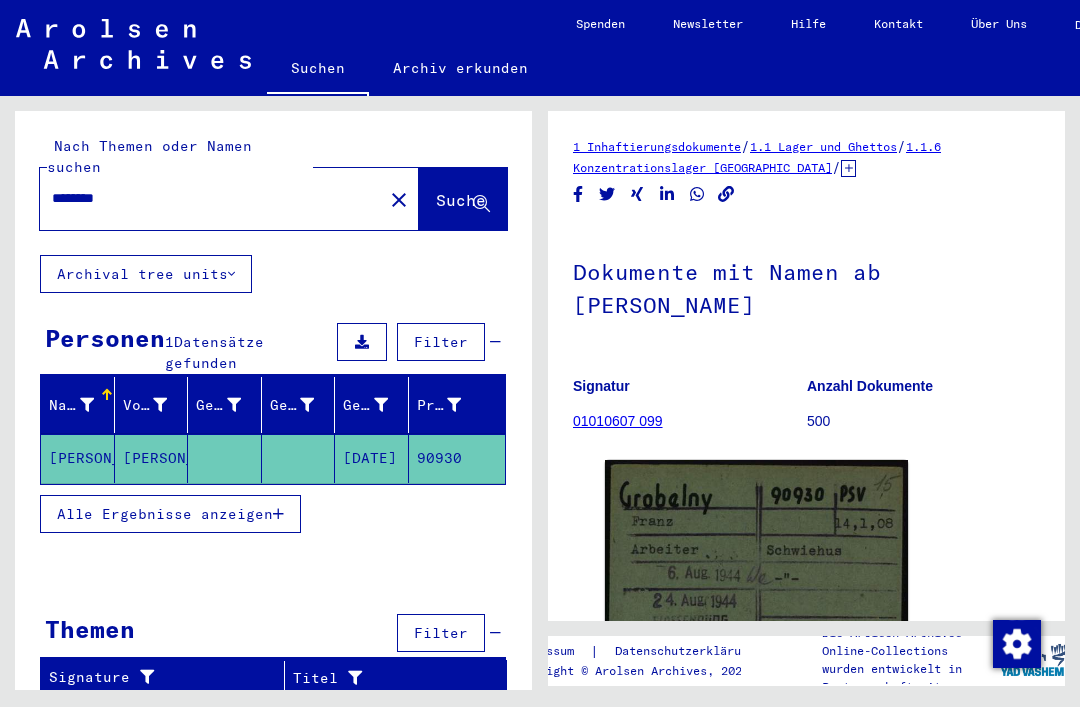 click on "Alle Ergebnisse anzeigen" at bounding box center [170, 514] 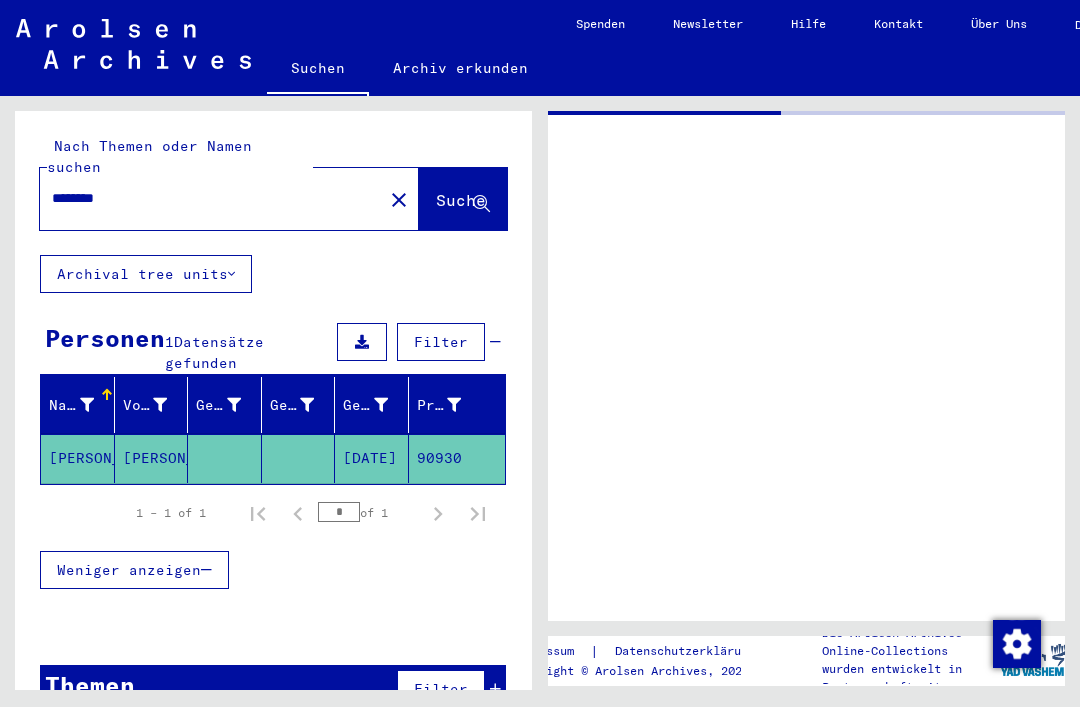 type on "**********" 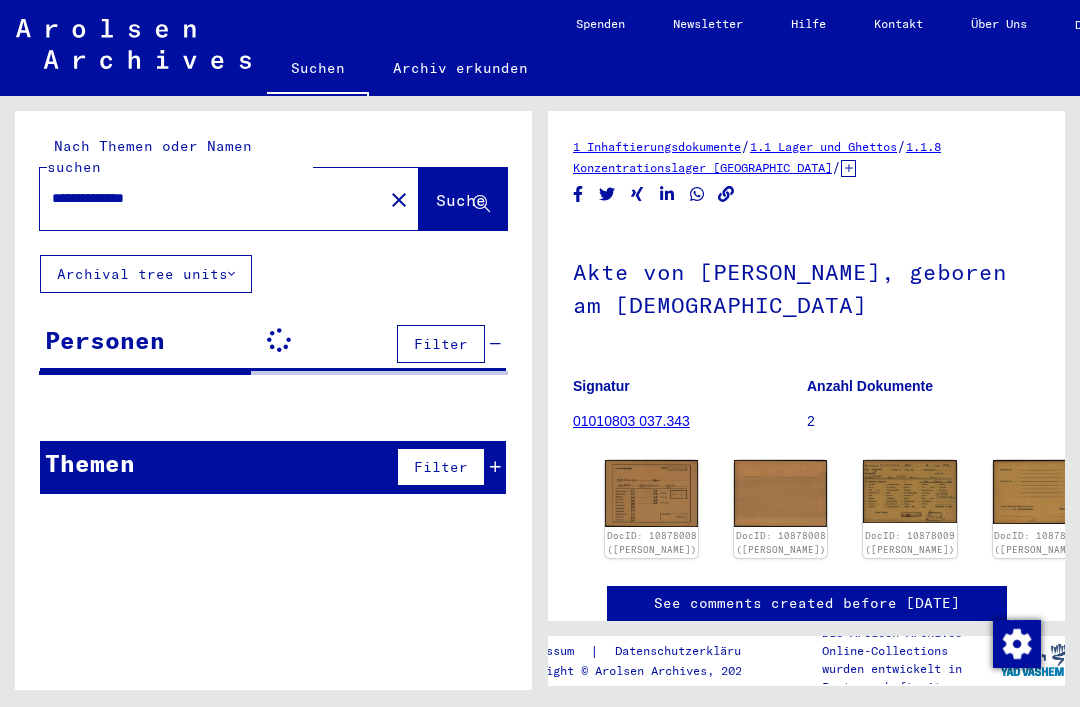 scroll, scrollTop: 0, scrollLeft: 0, axis: both 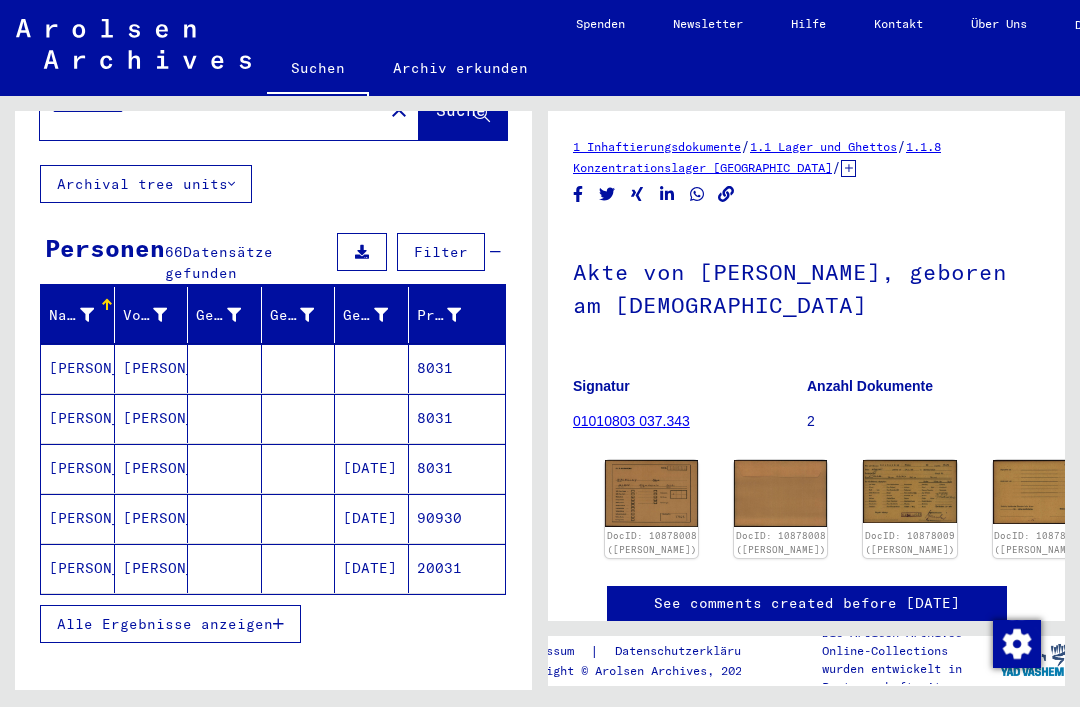 click on "20031" 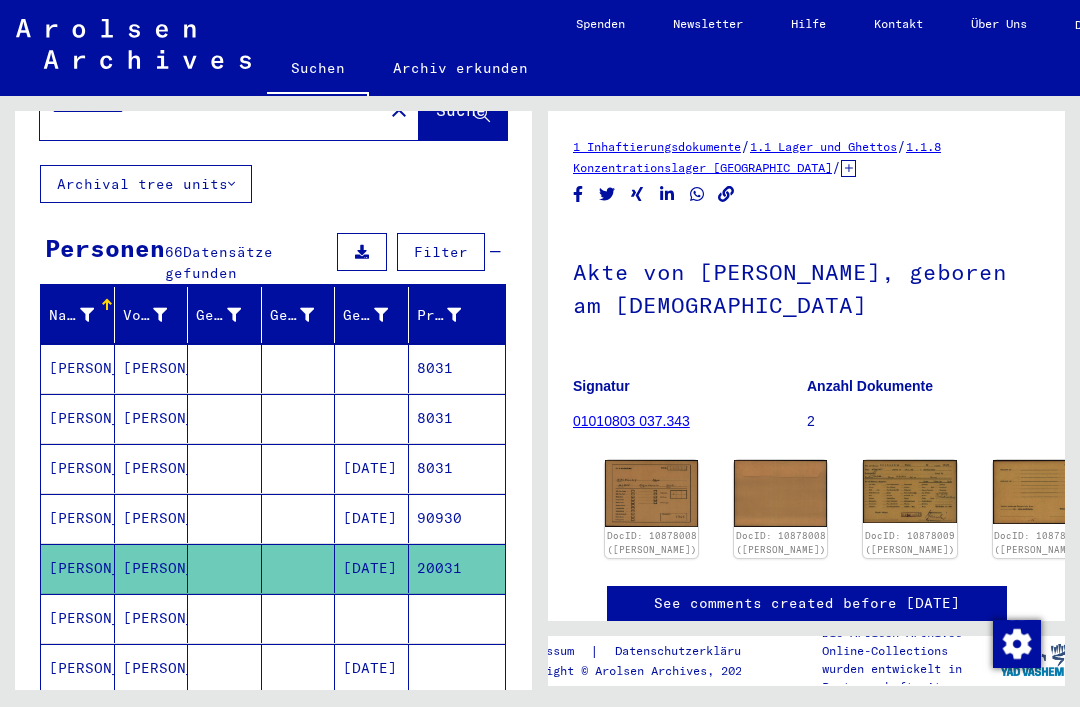 click at bounding box center [457, 668] 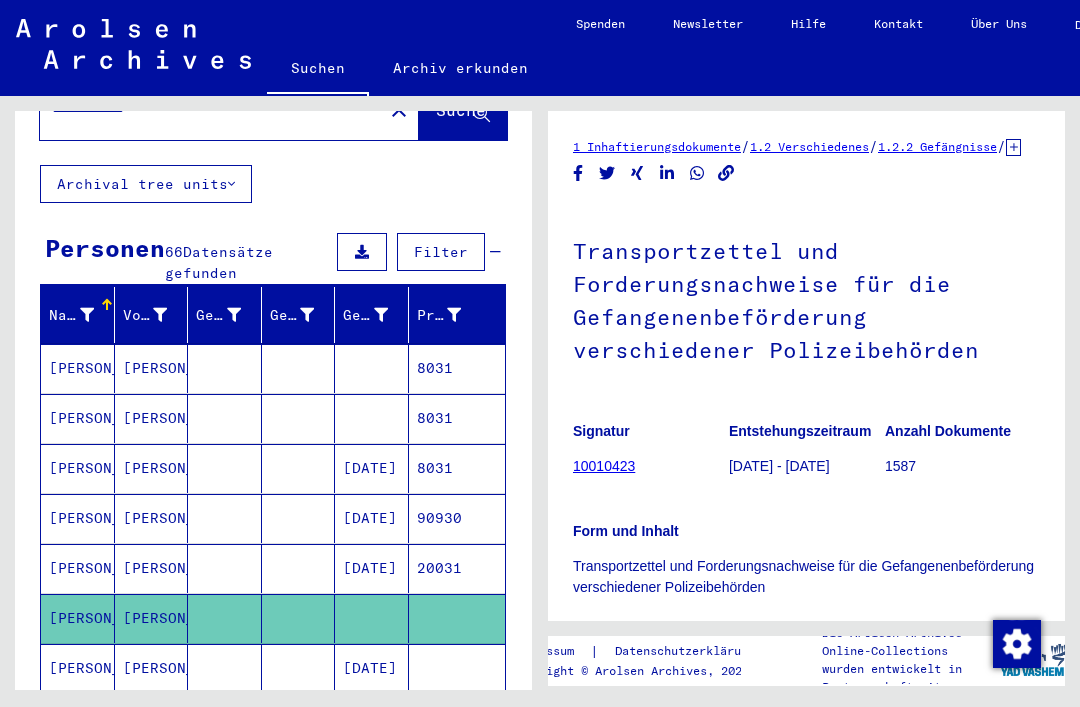 scroll, scrollTop: 0, scrollLeft: 0, axis: both 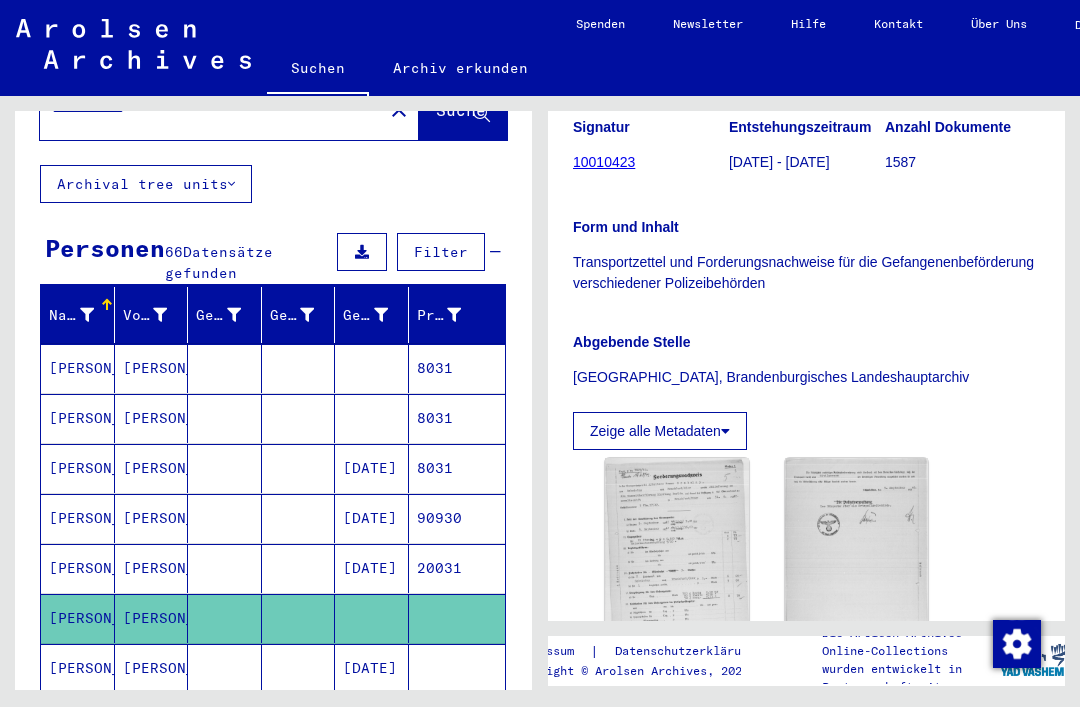 click 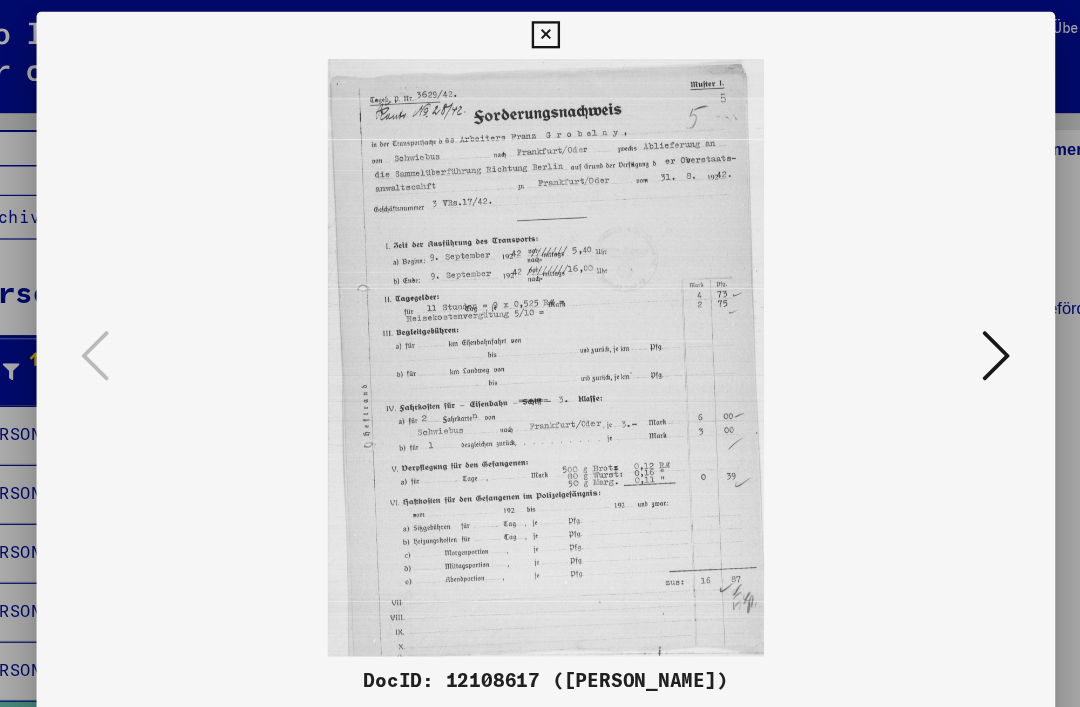 click at bounding box center [922, 302] 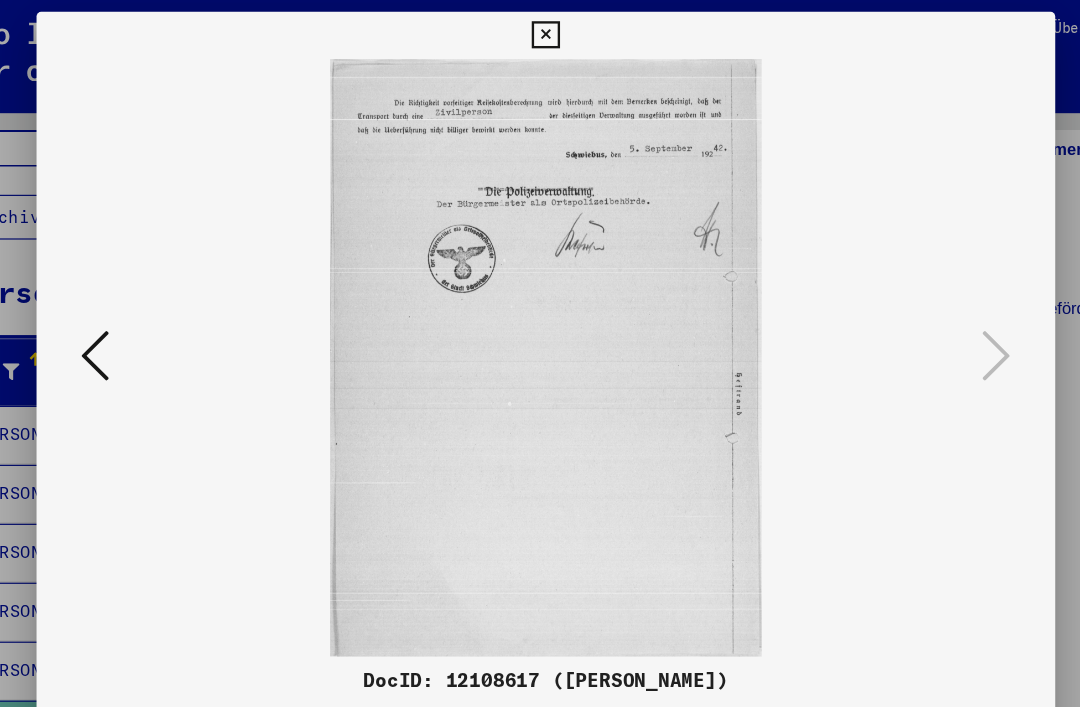 click at bounding box center [539, 30] 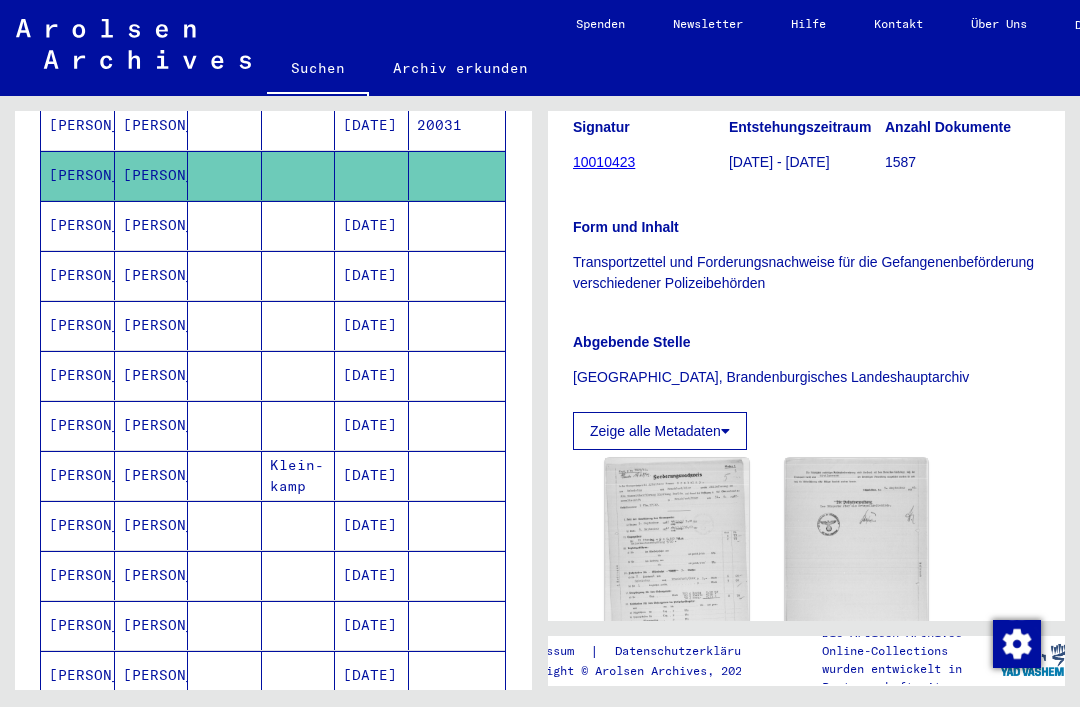 scroll, scrollTop: 536, scrollLeft: 0, axis: vertical 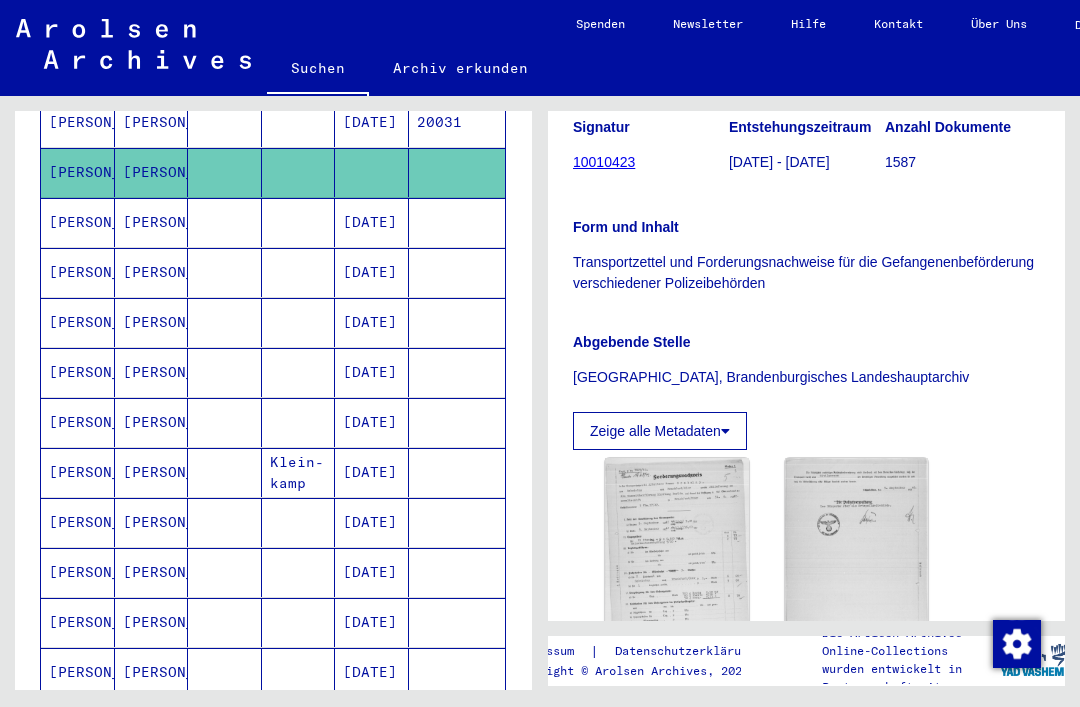 click on "[DATE]" at bounding box center (372, 572) 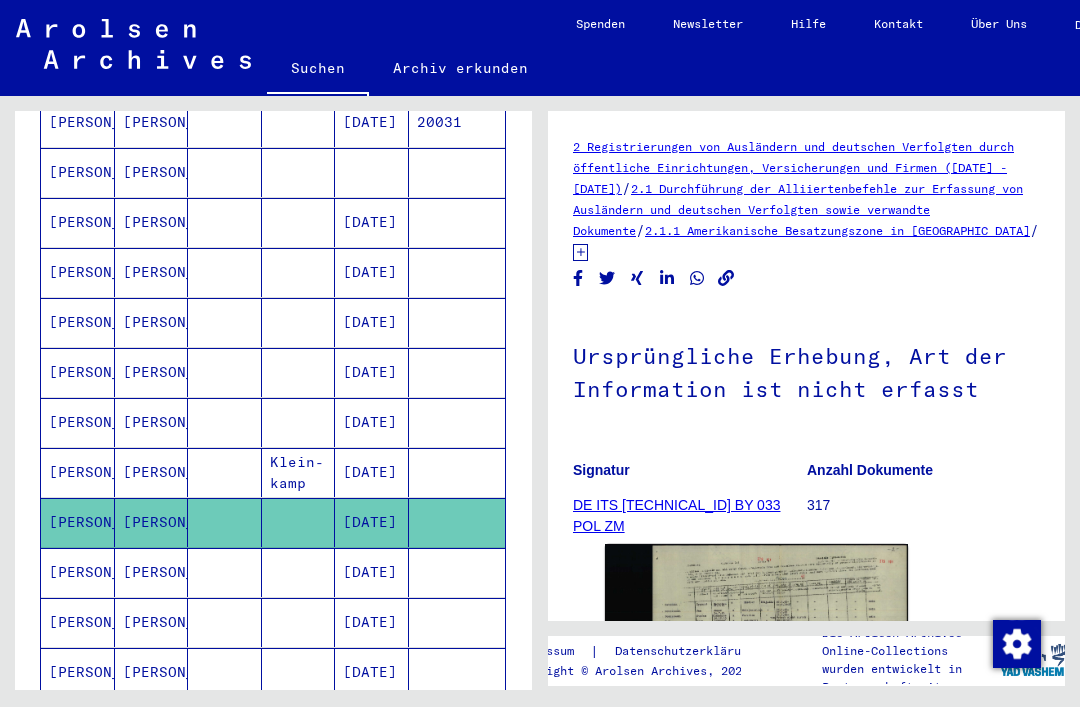 scroll, scrollTop: 0, scrollLeft: 0, axis: both 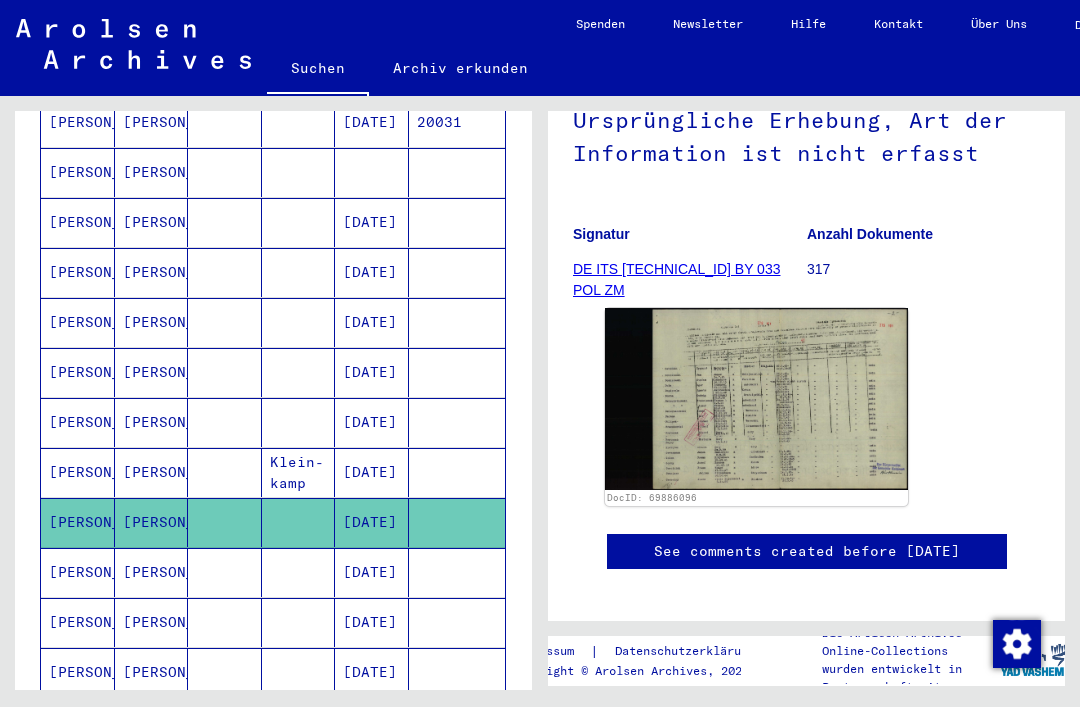 click on "[DATE]" at bounding box center (372, 622) 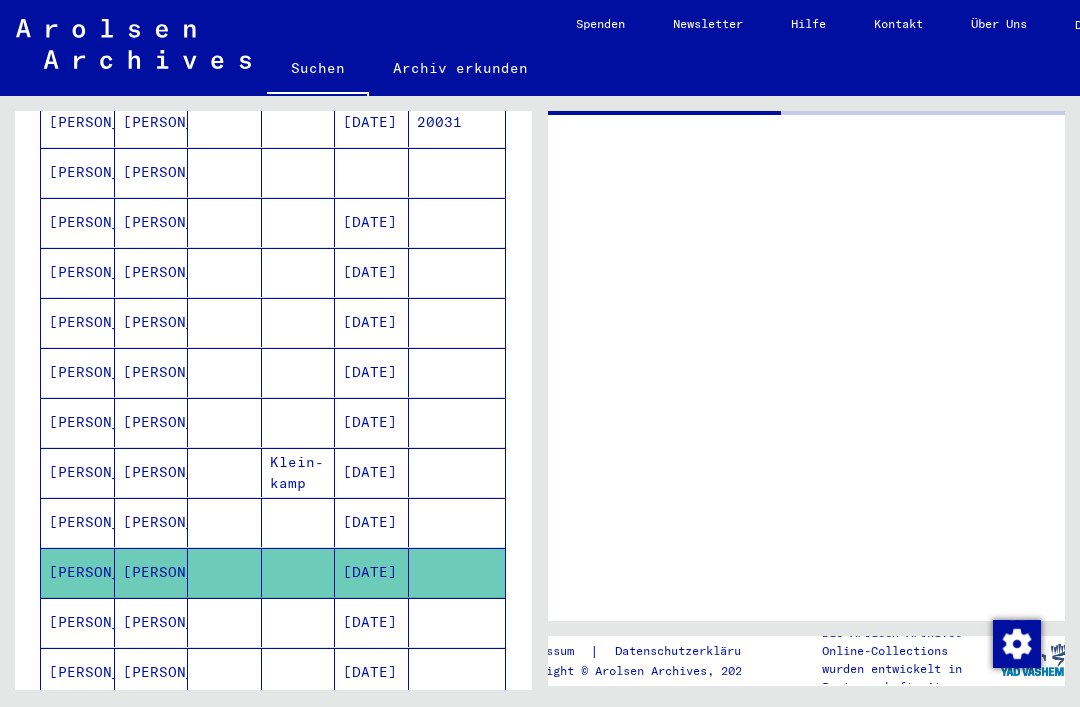 scroll, scrollTop: 0, scrollLeft: 0, axis: both 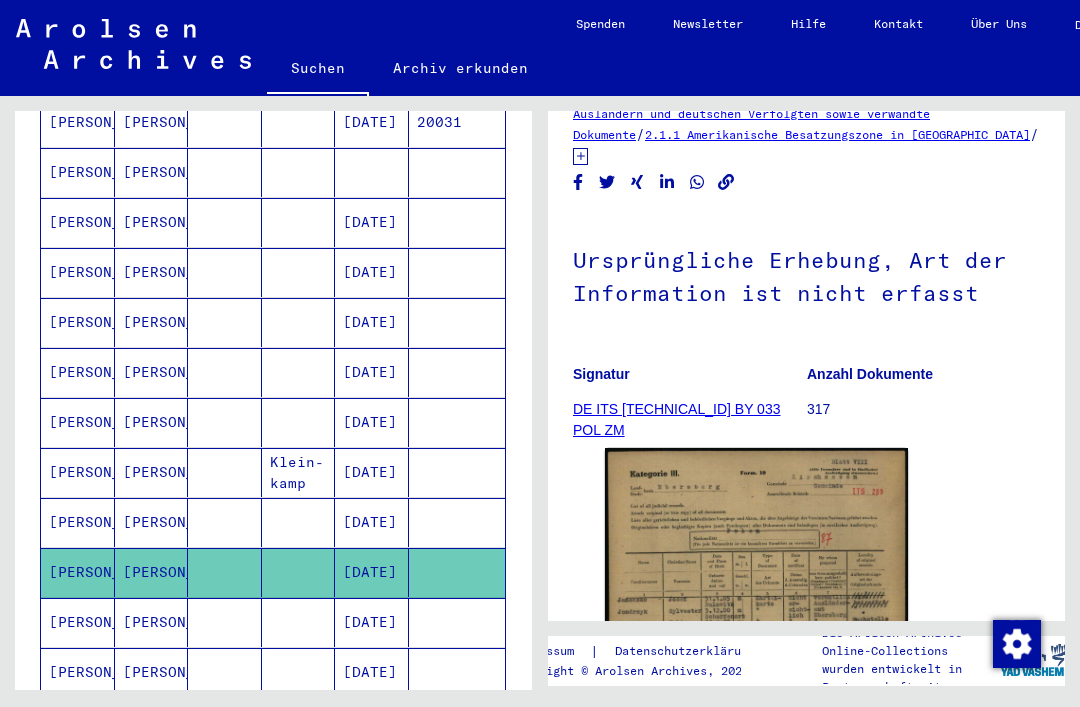 click 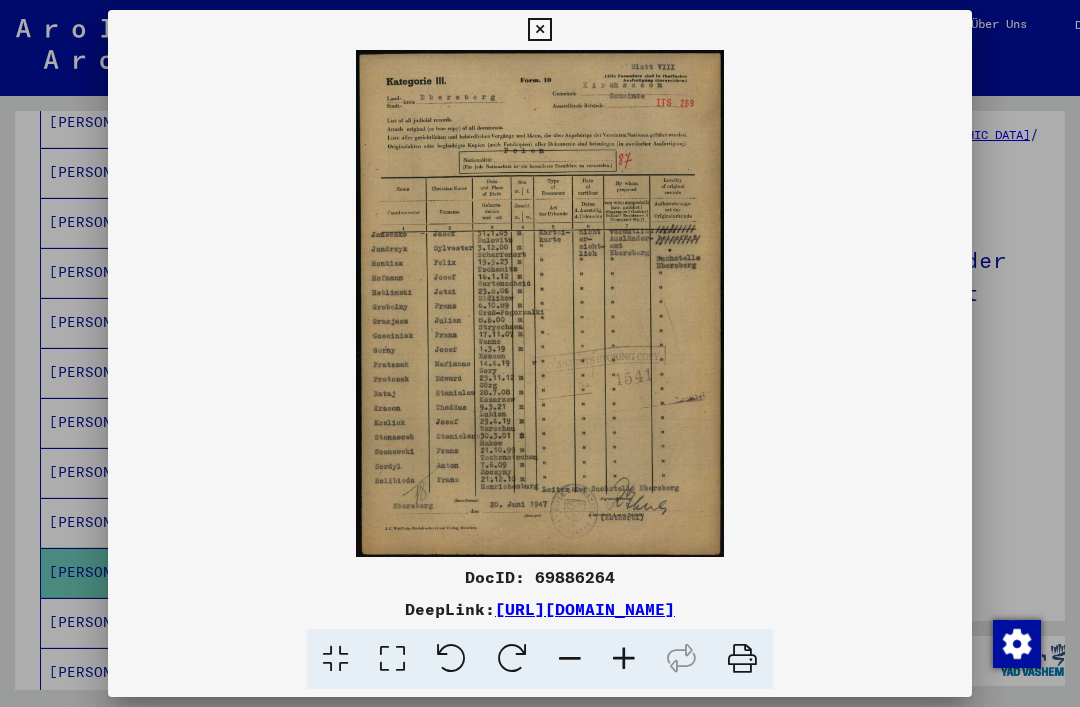 click at bounding box center [539, 30] 